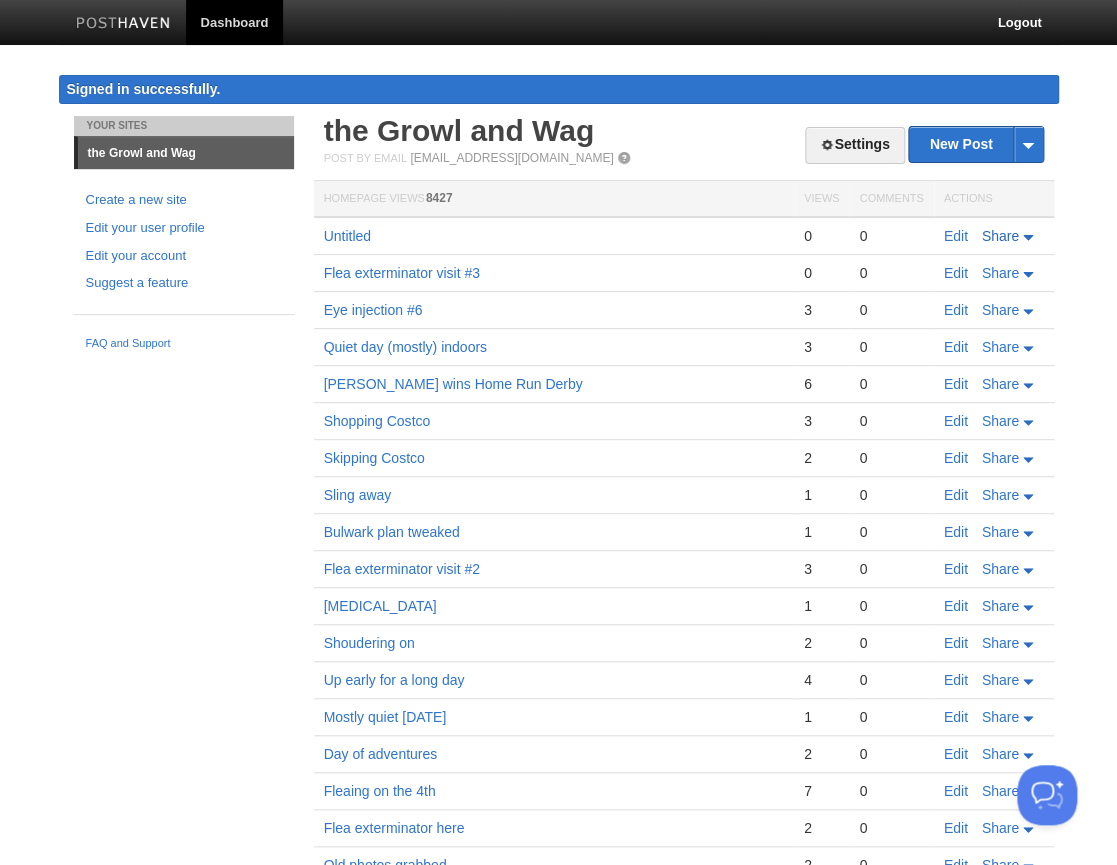 scroll, scrollTop: 0, scrollLeft: 0, axis: both 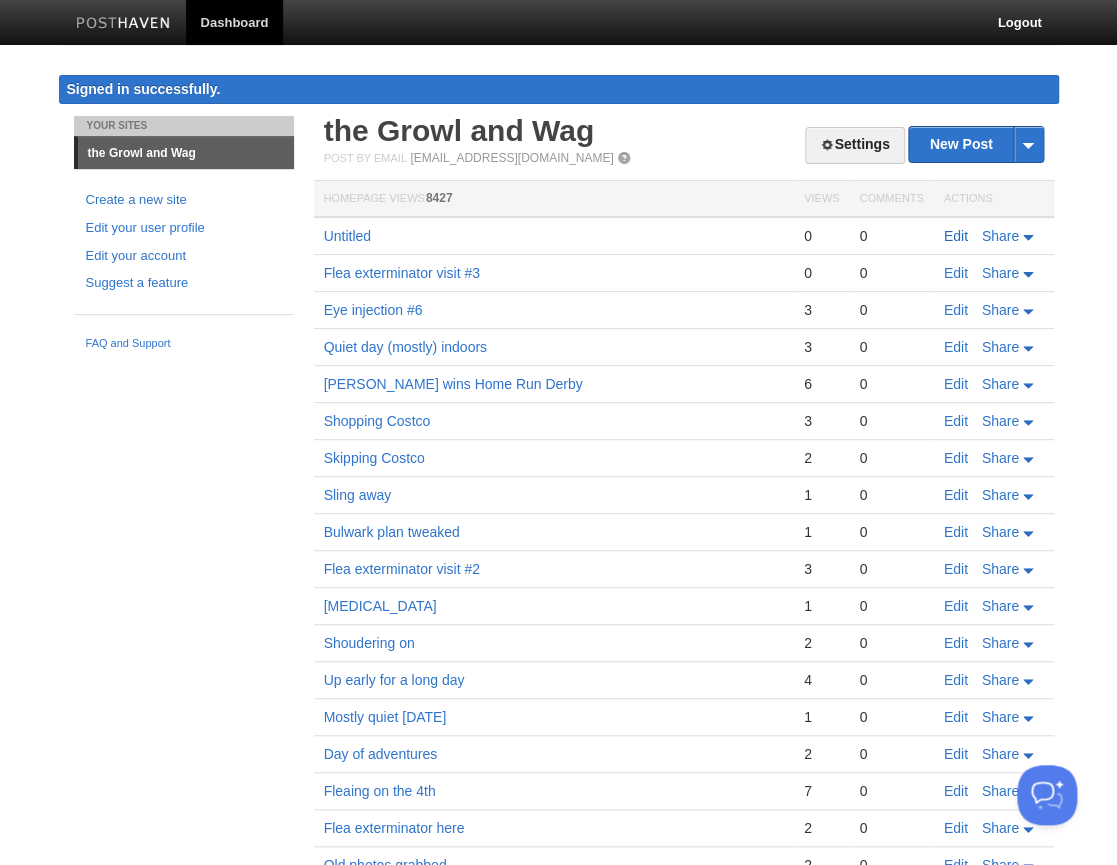 click on "Edit" at bounding box center [956, 236] 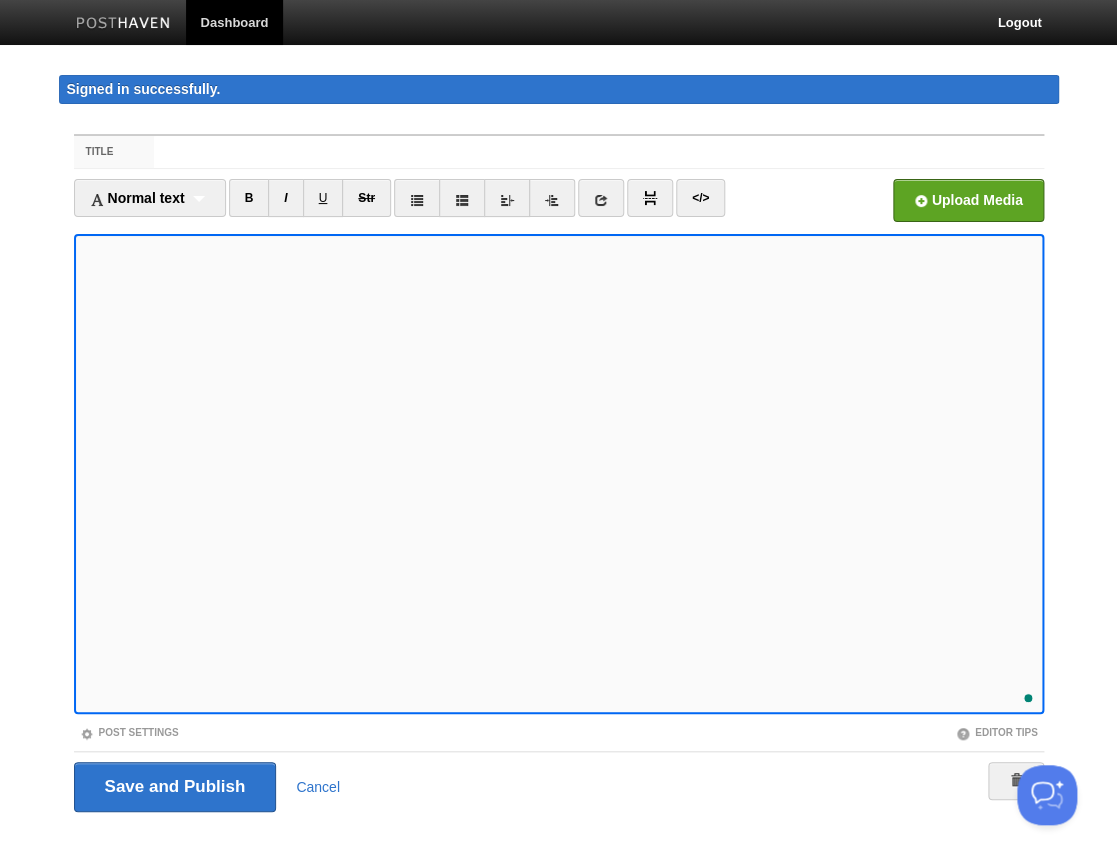 scroll, scrollTop: 354, scrollLeft: 0, axis: vertical 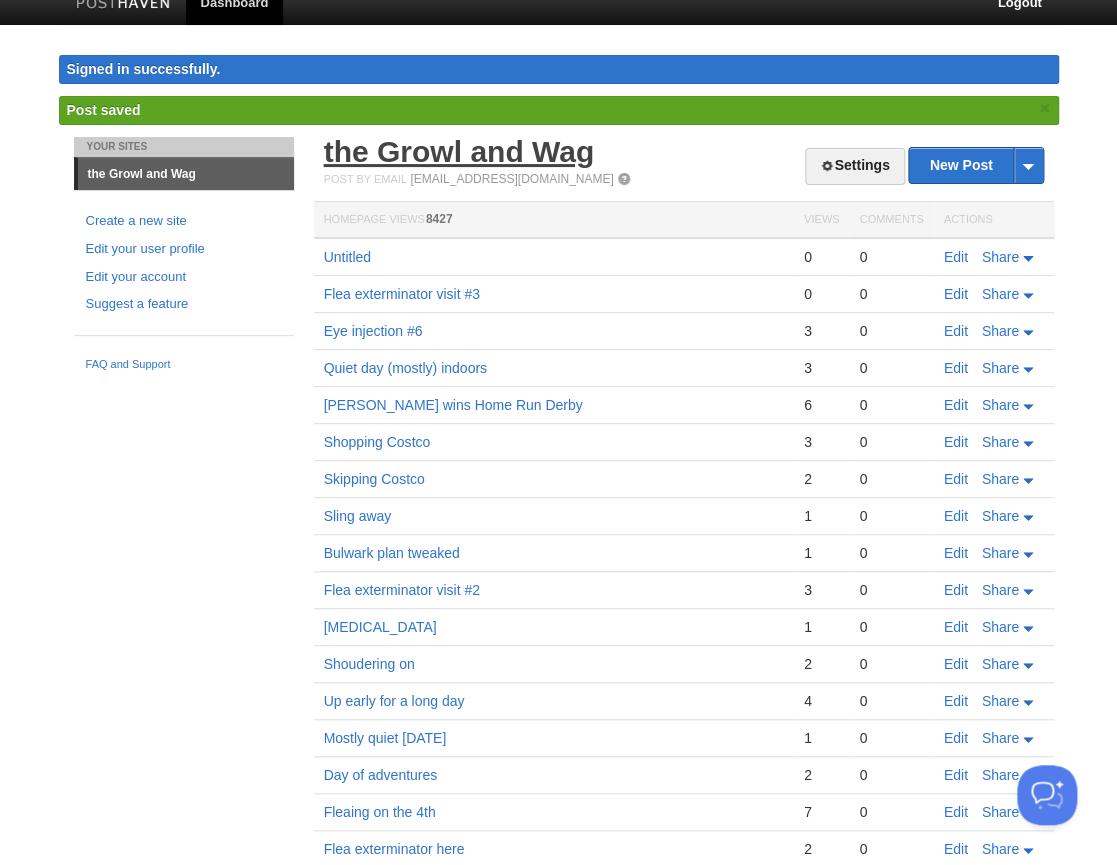 click on "the Growl and Wag" at bounding box center (459, 151) 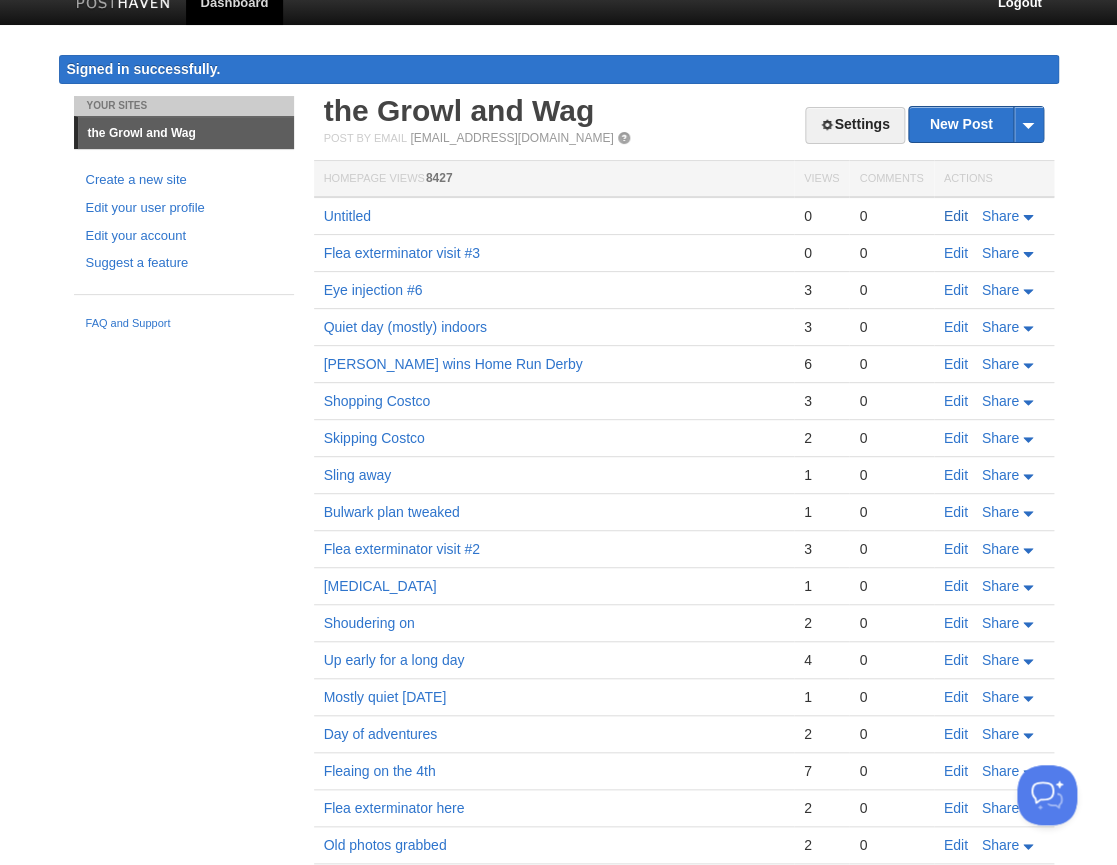click on "Edit" at bounding box center (956, 216) 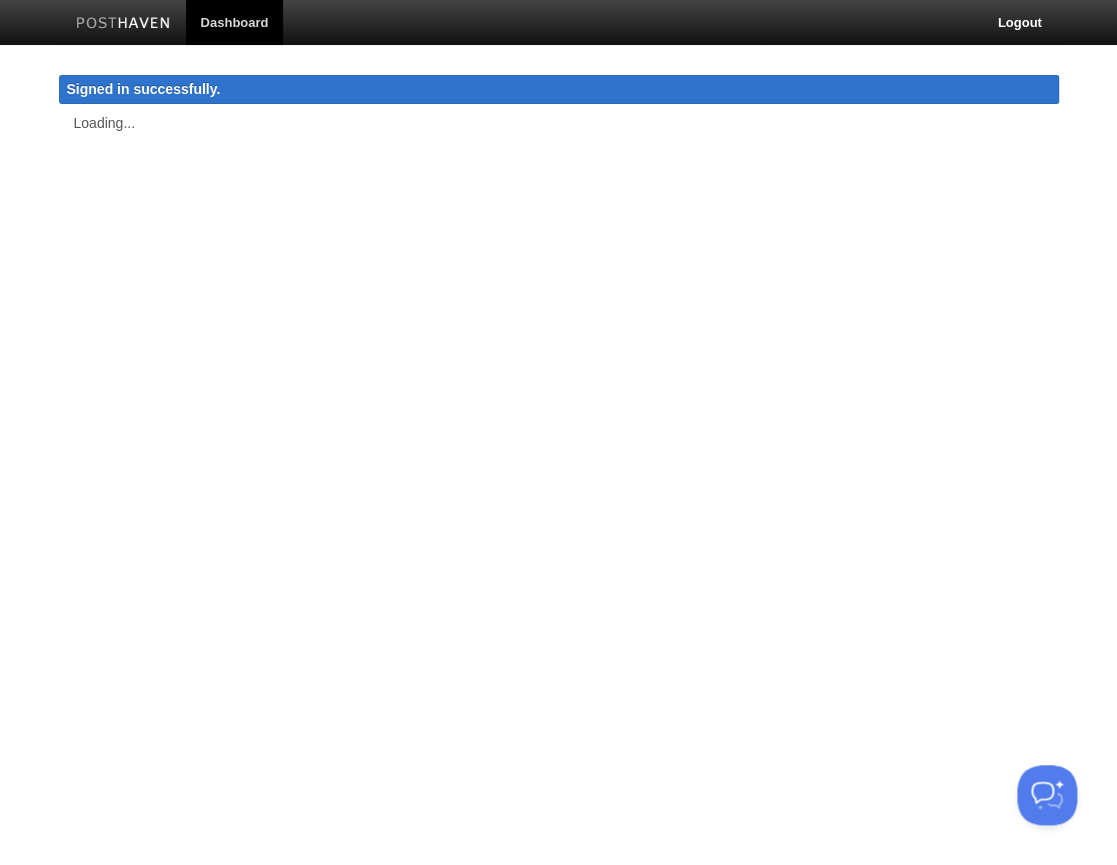 scroll, scrollTop: 0, scrollLeft: 0, axis: both 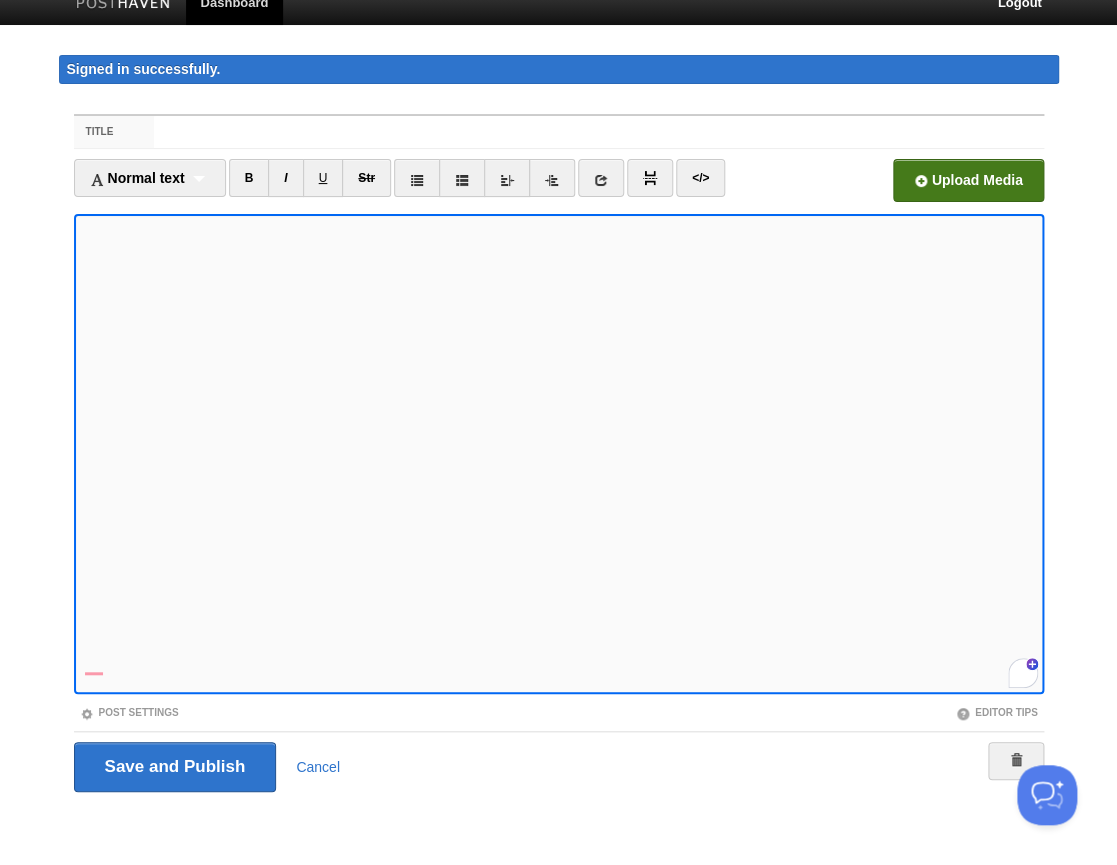 click at bounding box center [364, 186] 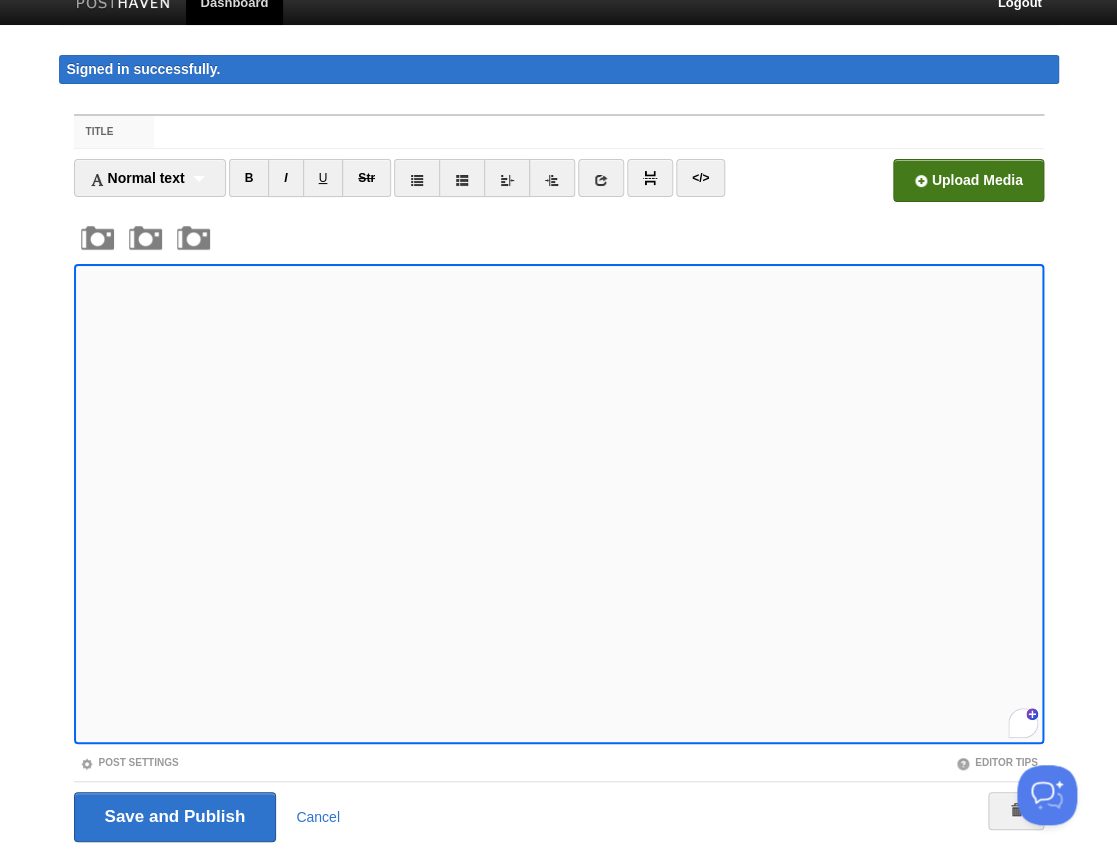 scroll, scrollTop: 486, scrollLeft: 0, axis: vertical 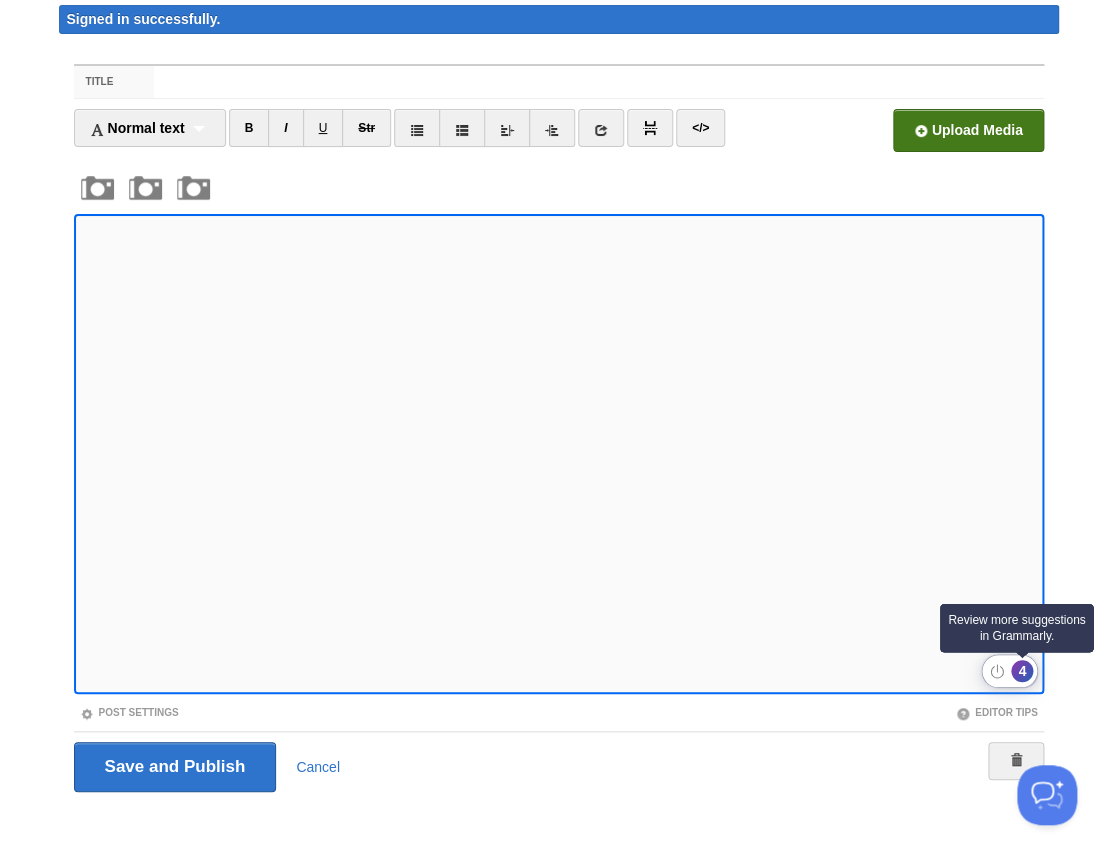 click on "4" 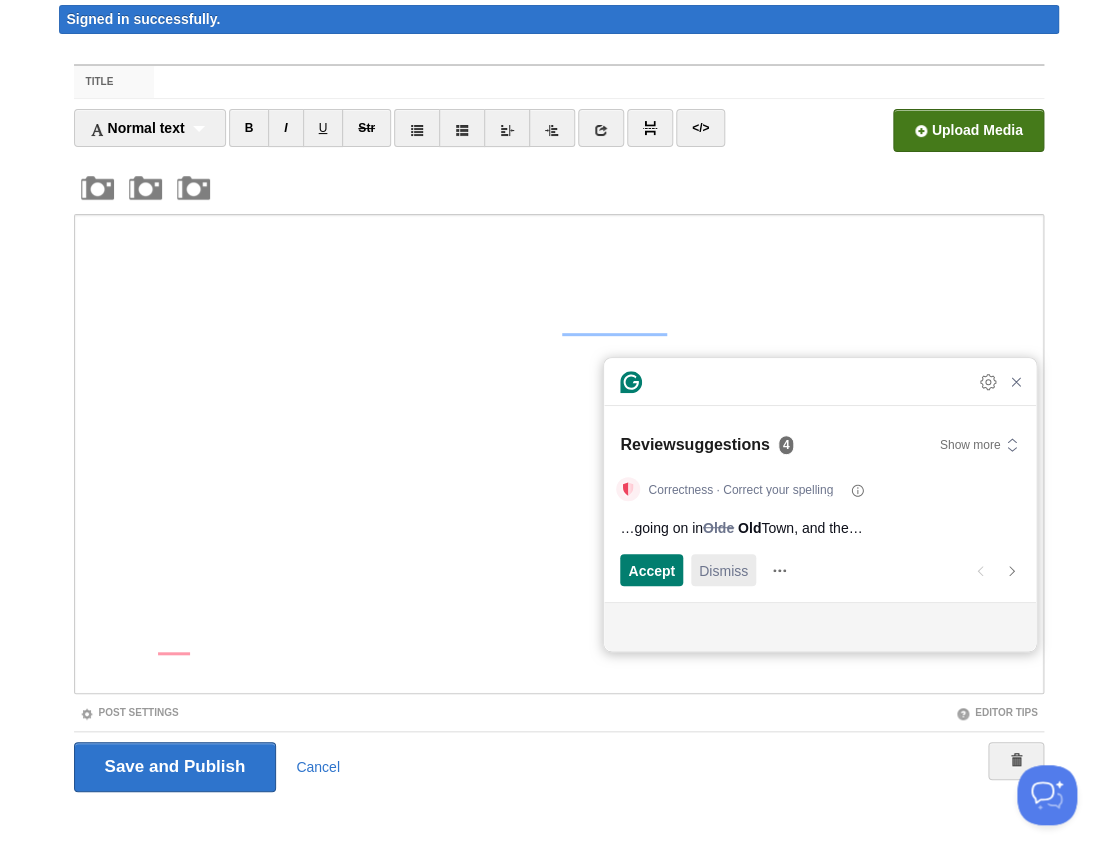 click on "Dismiss" at bounding box center [723, 570] 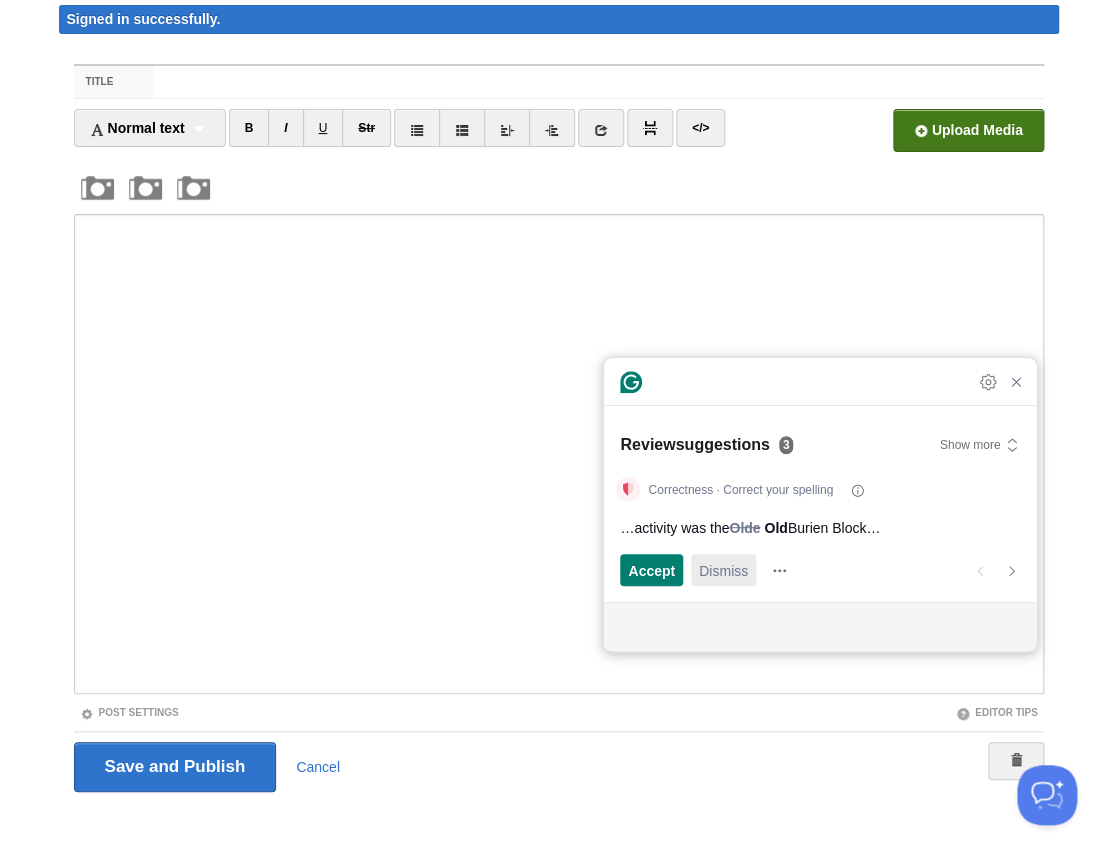 click on "Dismiss" at bounding box center (723, 570) 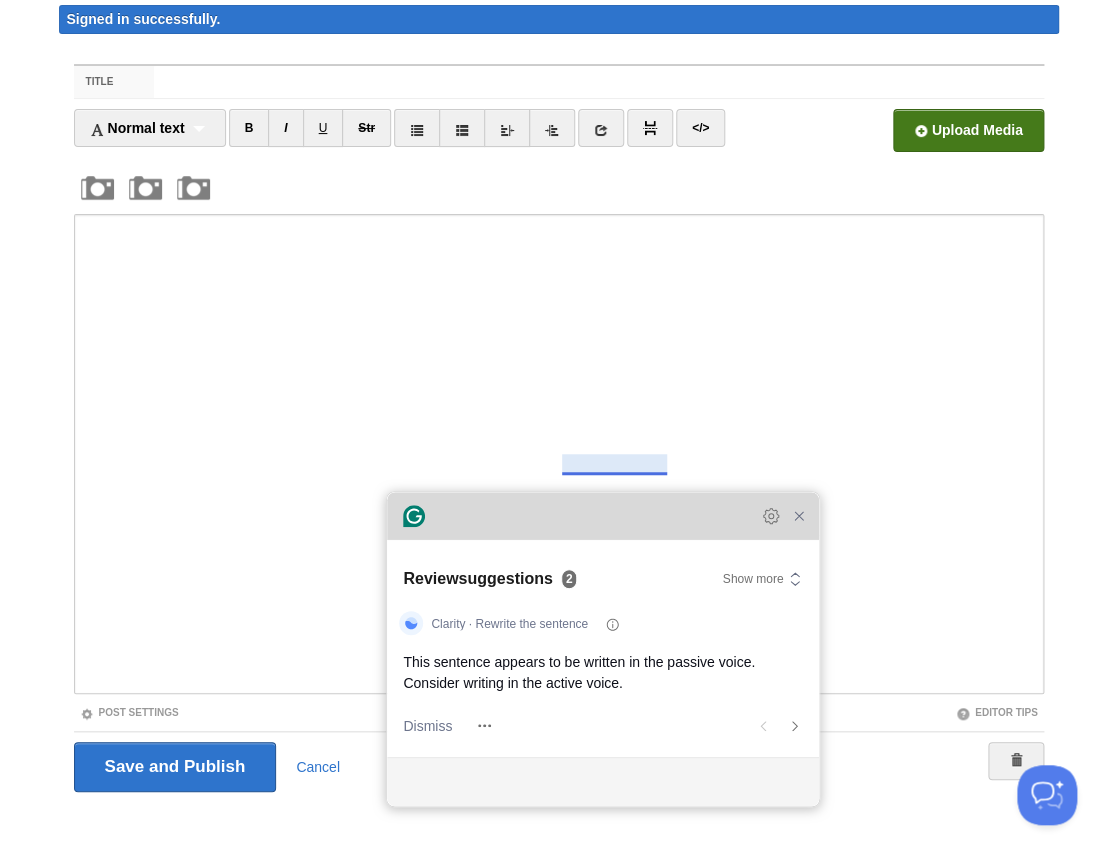 drag, startPoint x: 767, startPoint y: 382, endPoint x: 549, endPoint y: 539, distance: 268.65033 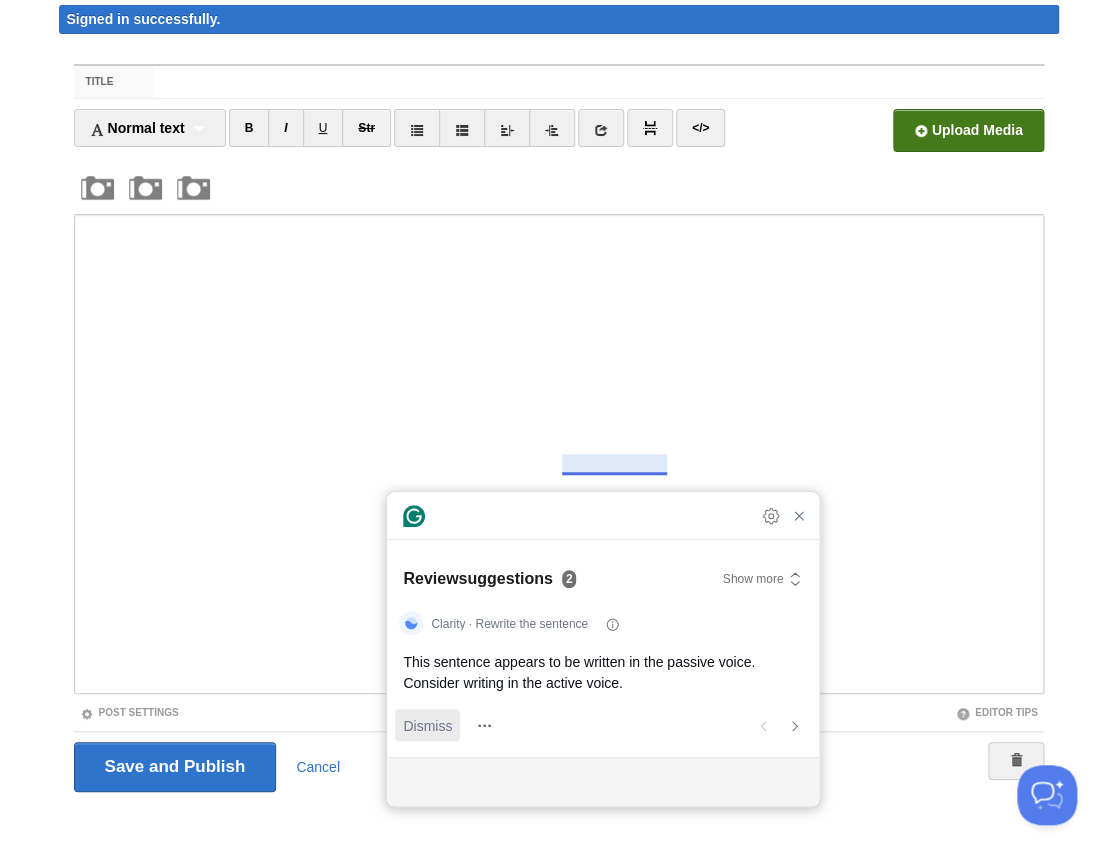click on "Dismiss" at bounding box center (427, 725) 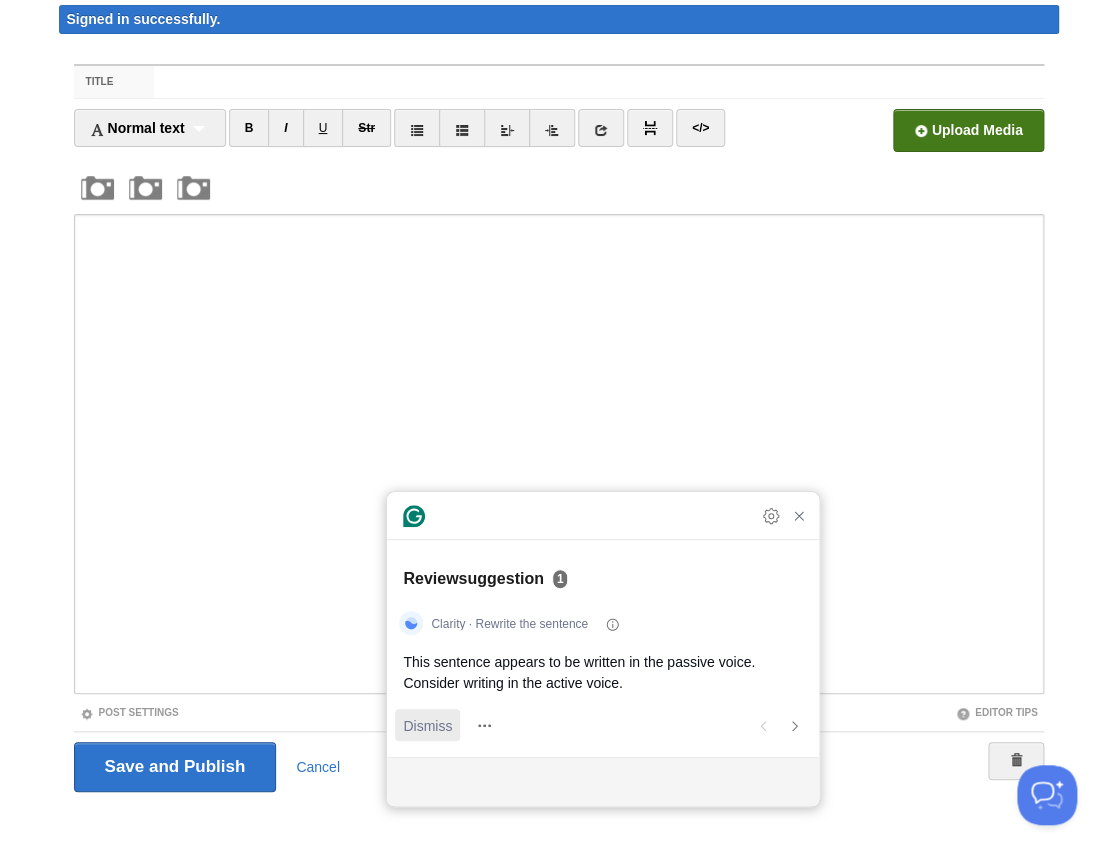 scroll, scrollTop: 506, scrollLeft: 0, axis: vertical 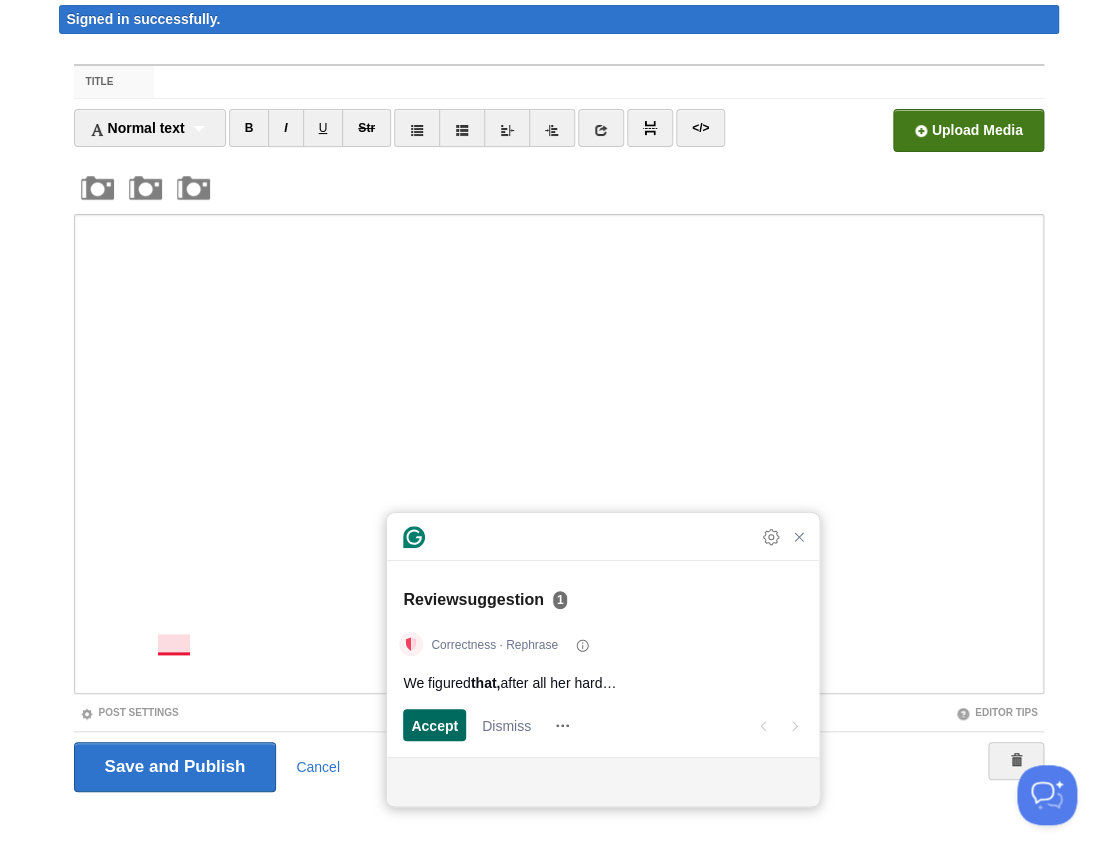 click on "Accept" at bounding box center [434, 725] 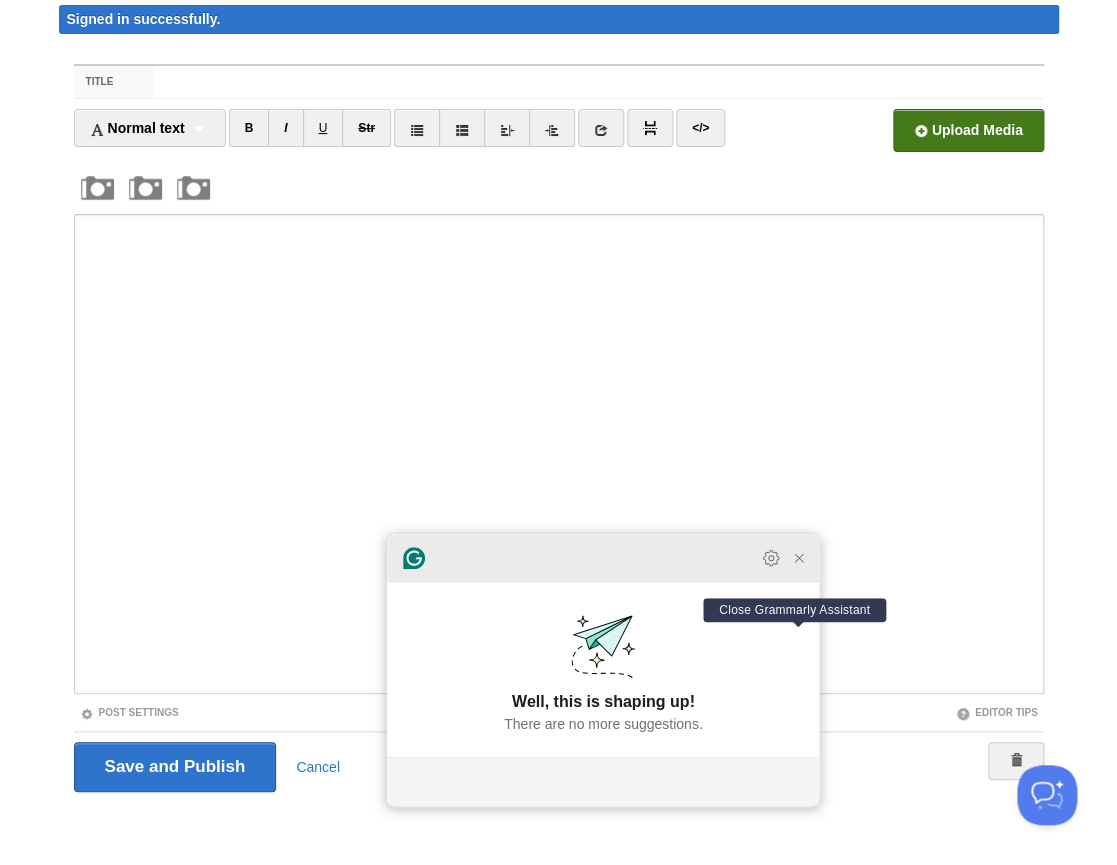 click 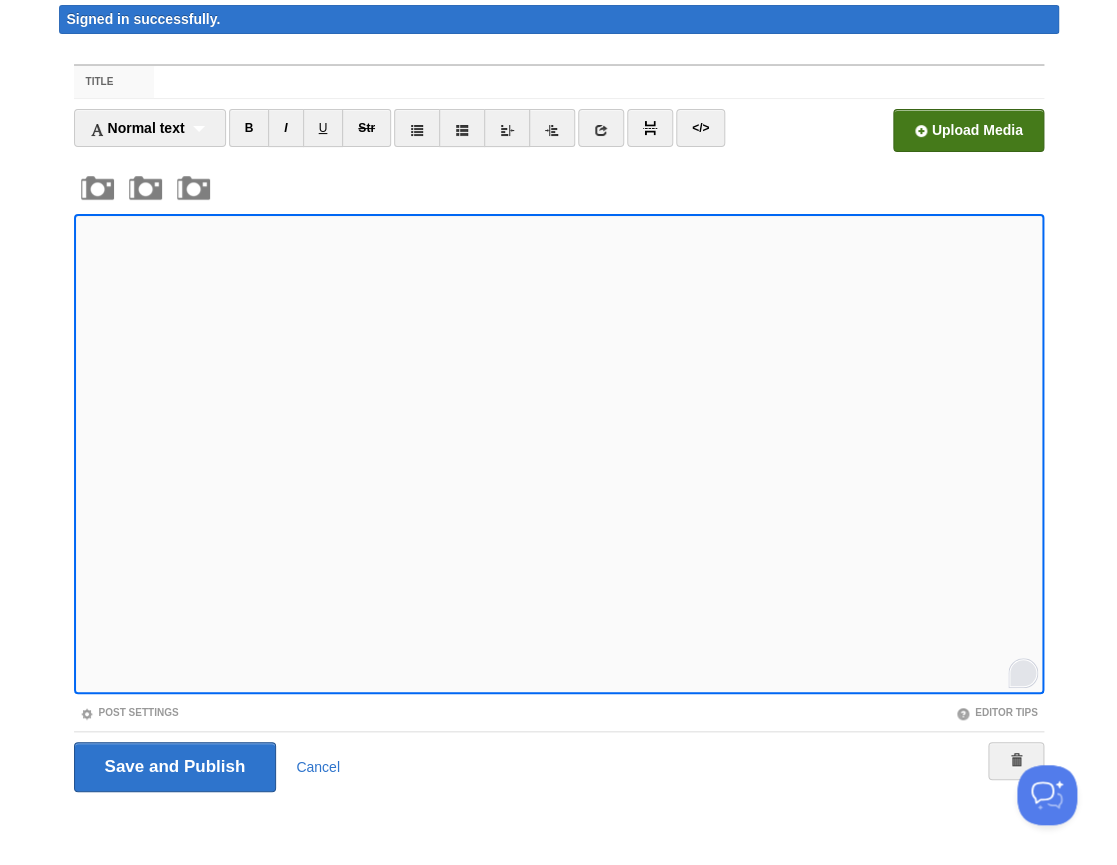 scroll, scrollTop: 541, scrollLeft: 0, axis: vertical 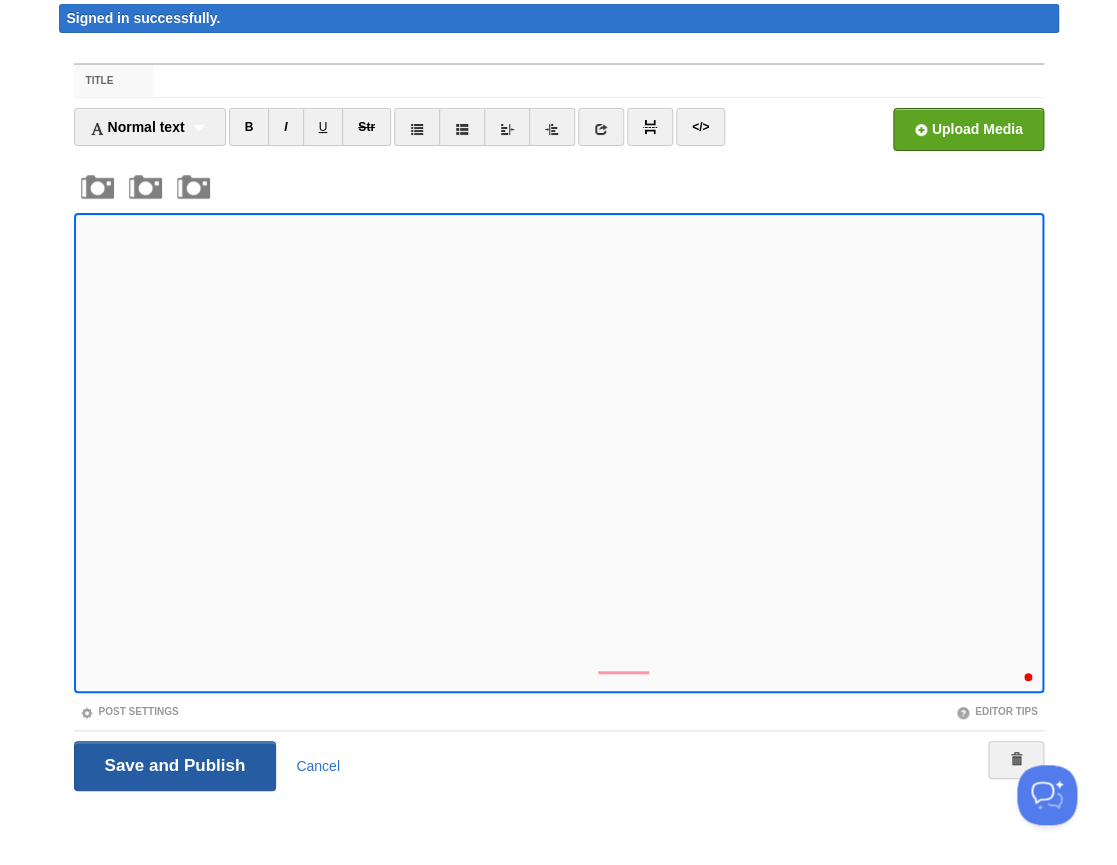 click on "Save and Publish" at bounding box center (175, 766) 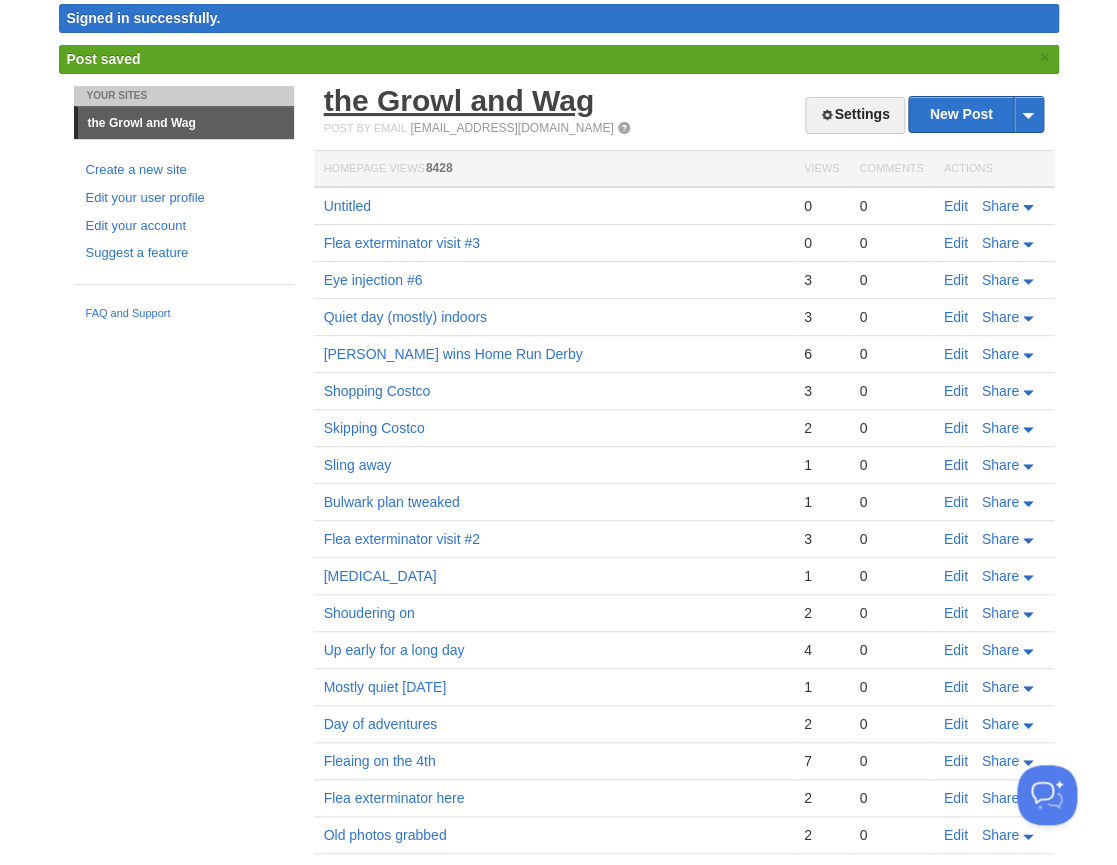 click on "the Growl and Wag" at bounding box center (459, 100) 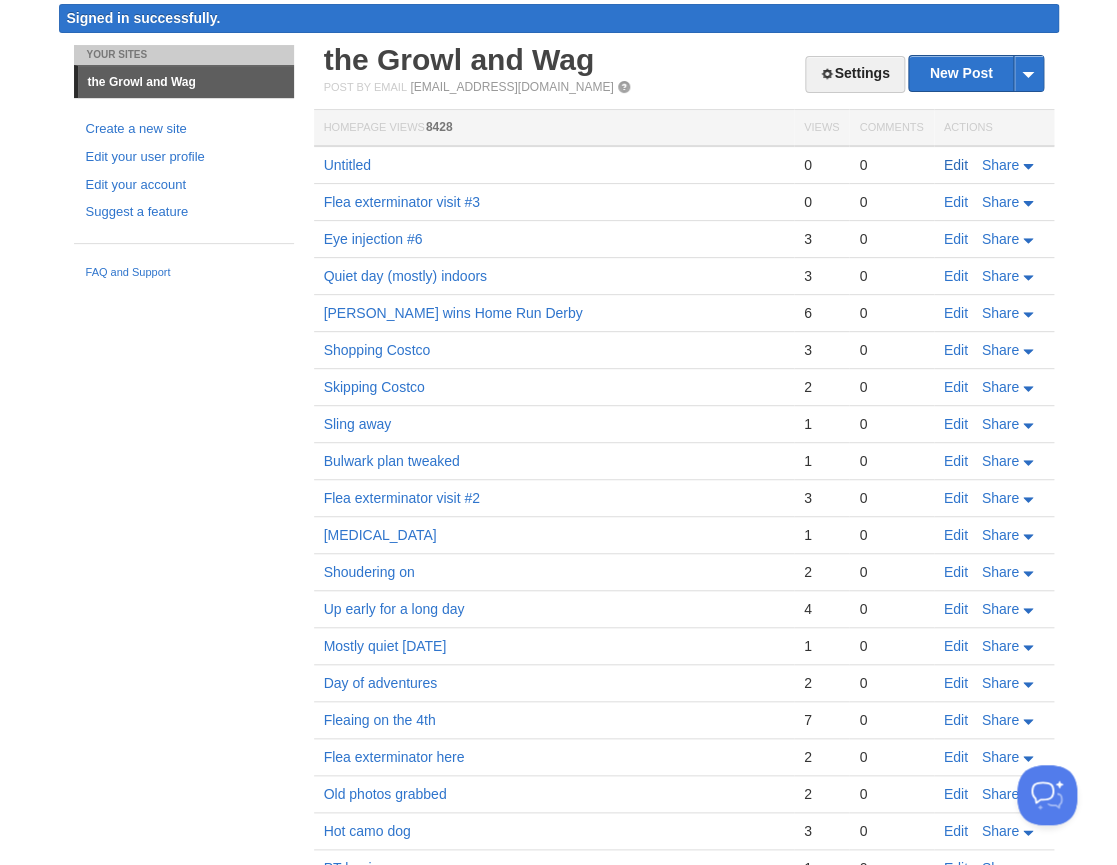 click on "Edit" at bounding box center (956, 165) 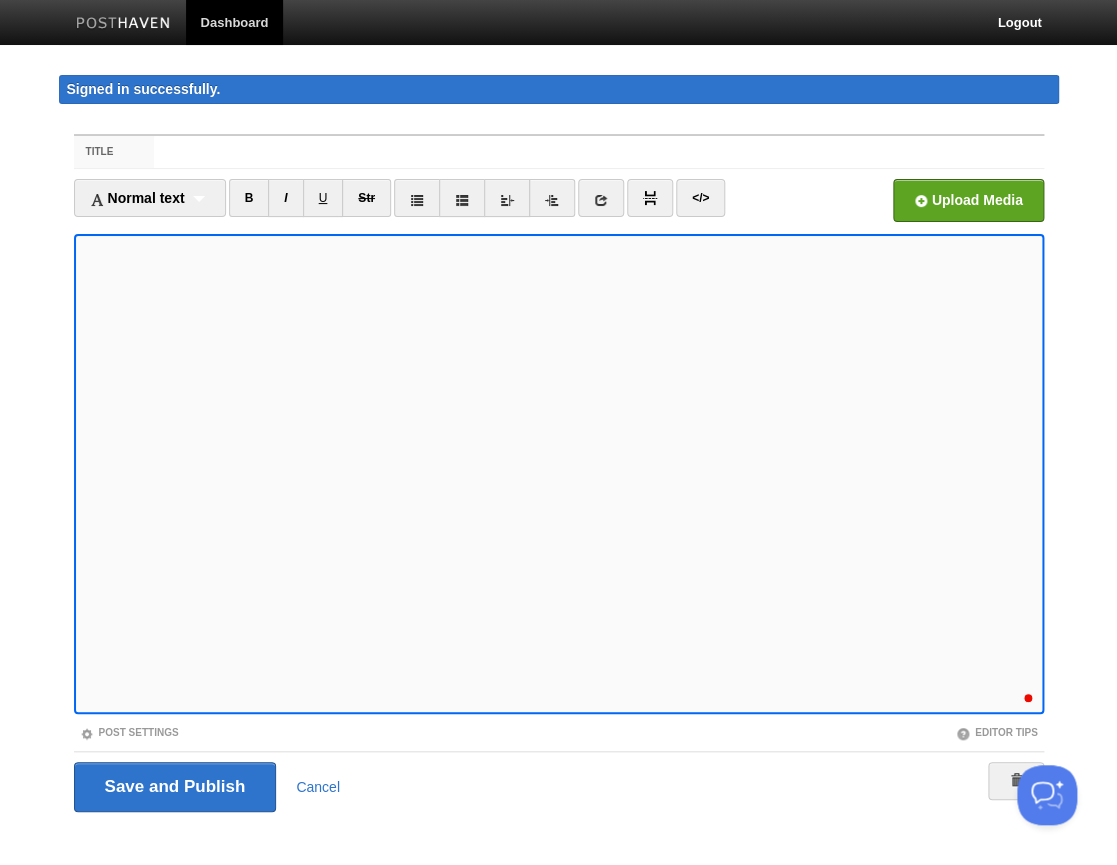 scroll, scrollTop: 20, scrollLeft: 0, axis: vertical 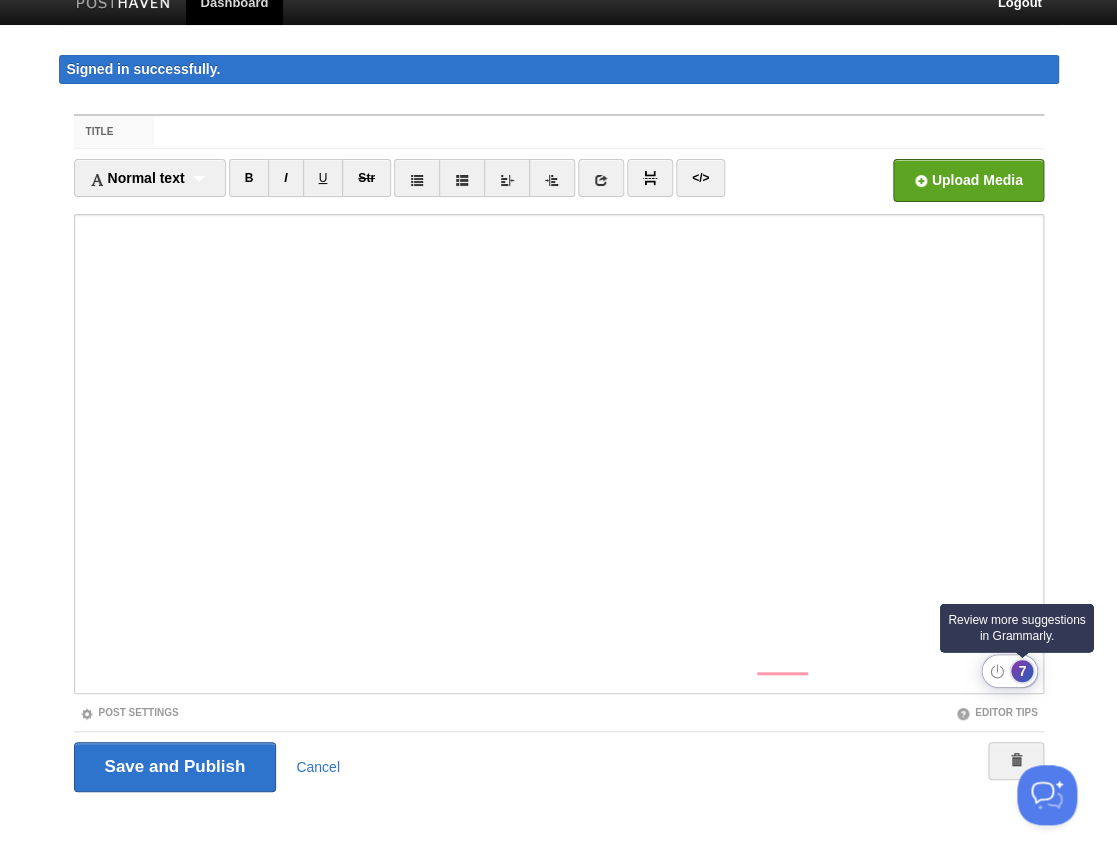 click on "7" 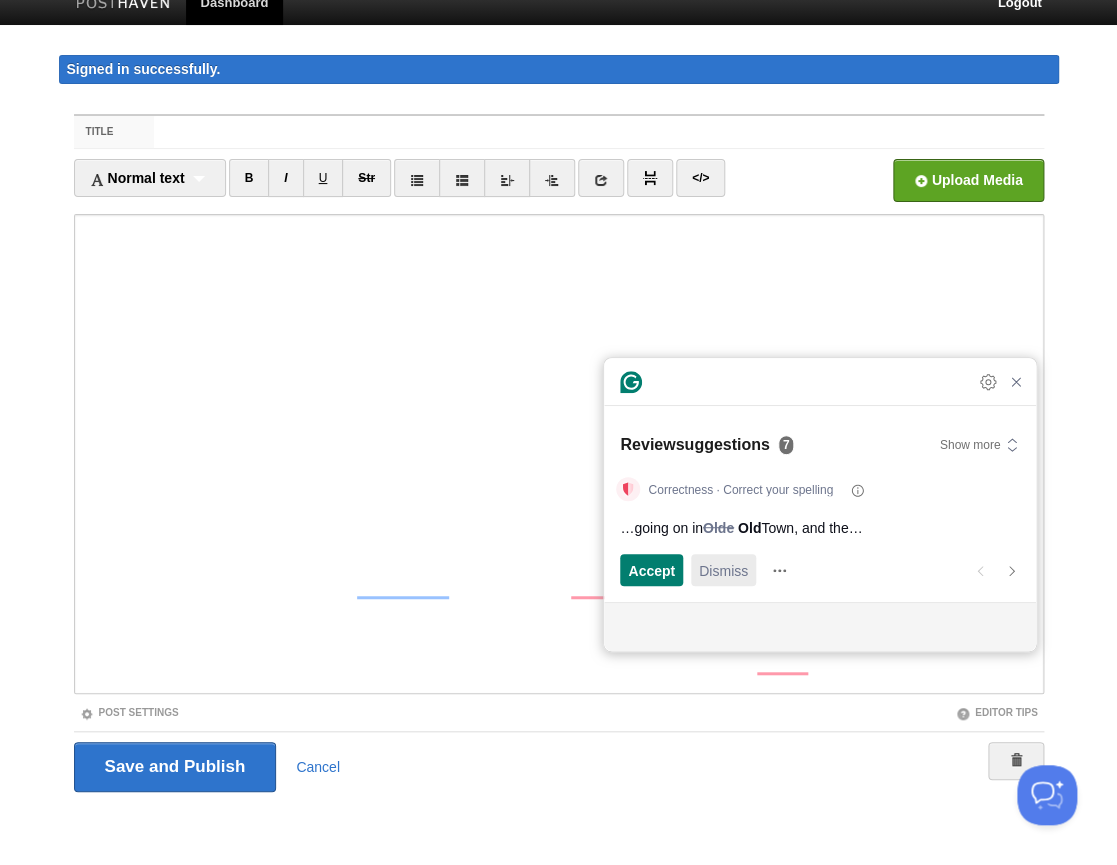 click on "Dismiss" at bounding box center [723, 570] 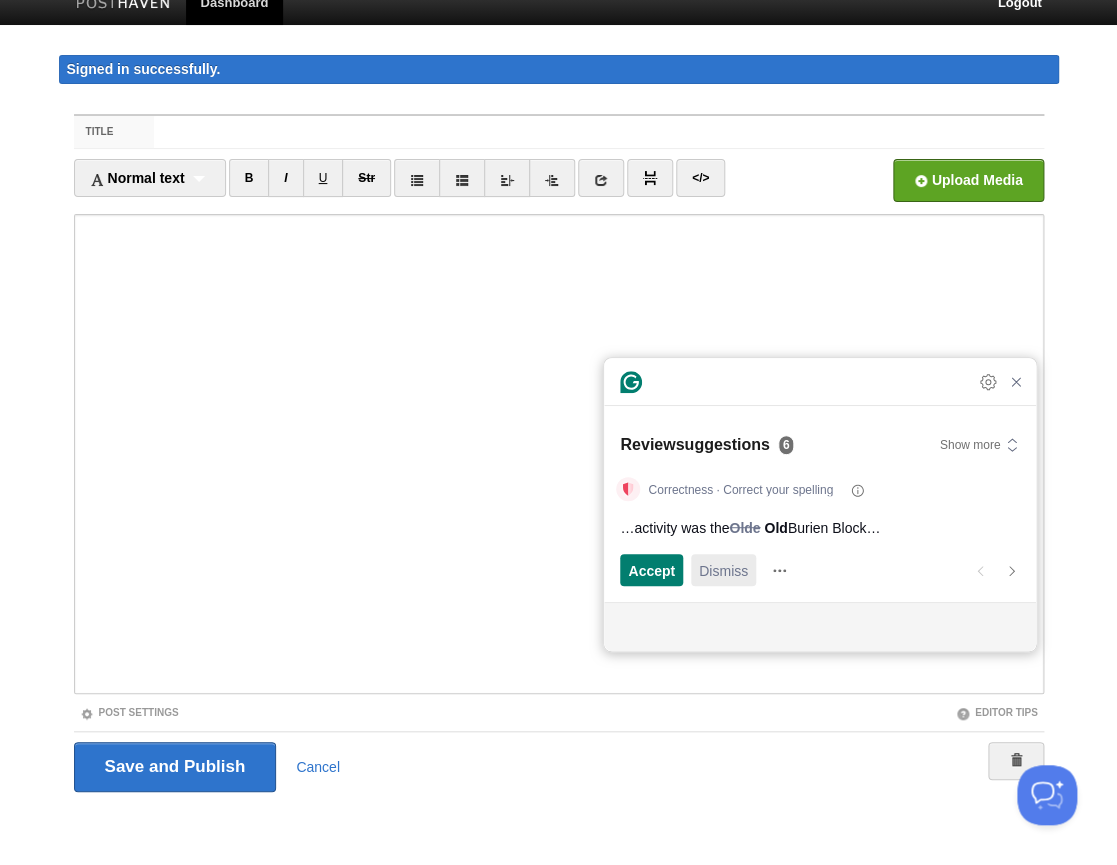 click on "Dismiss" at bounding box center [723, 570] 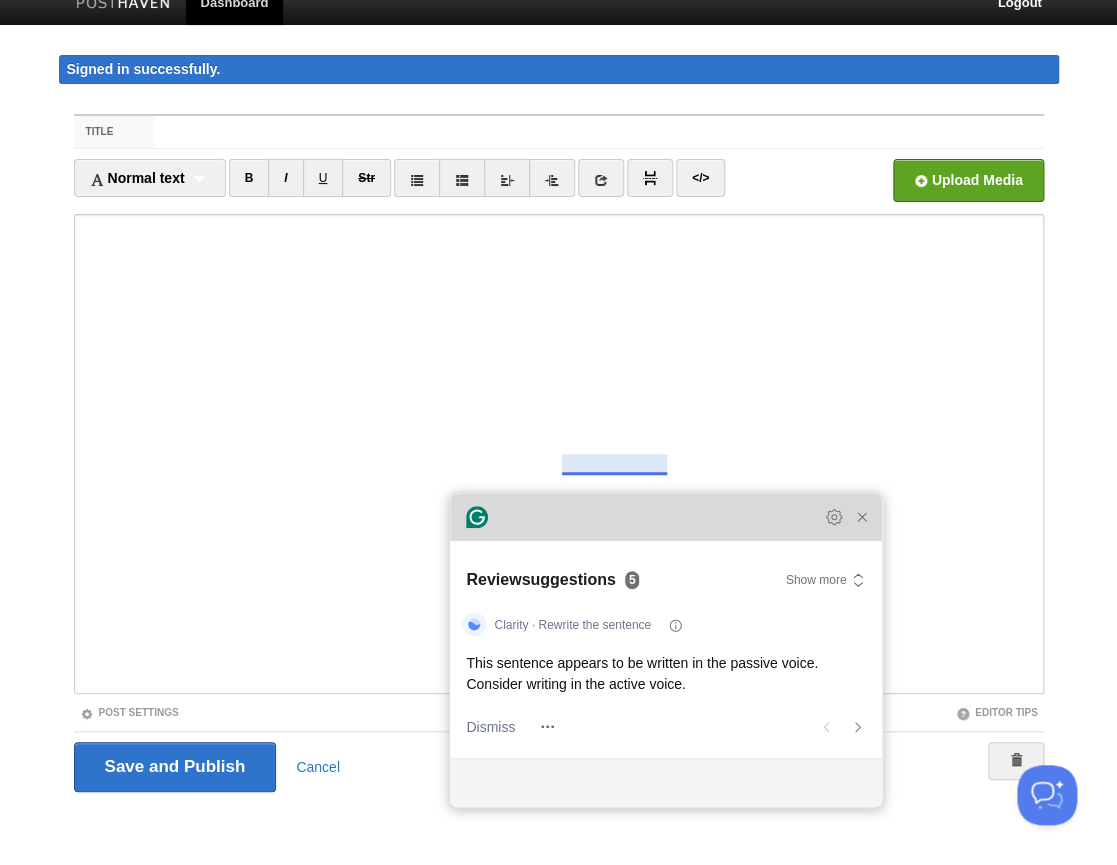 drag, startPoint x: 765, startPoint y: 374, endPoint x: 611, endPoint y: 530, distance: 219.20766 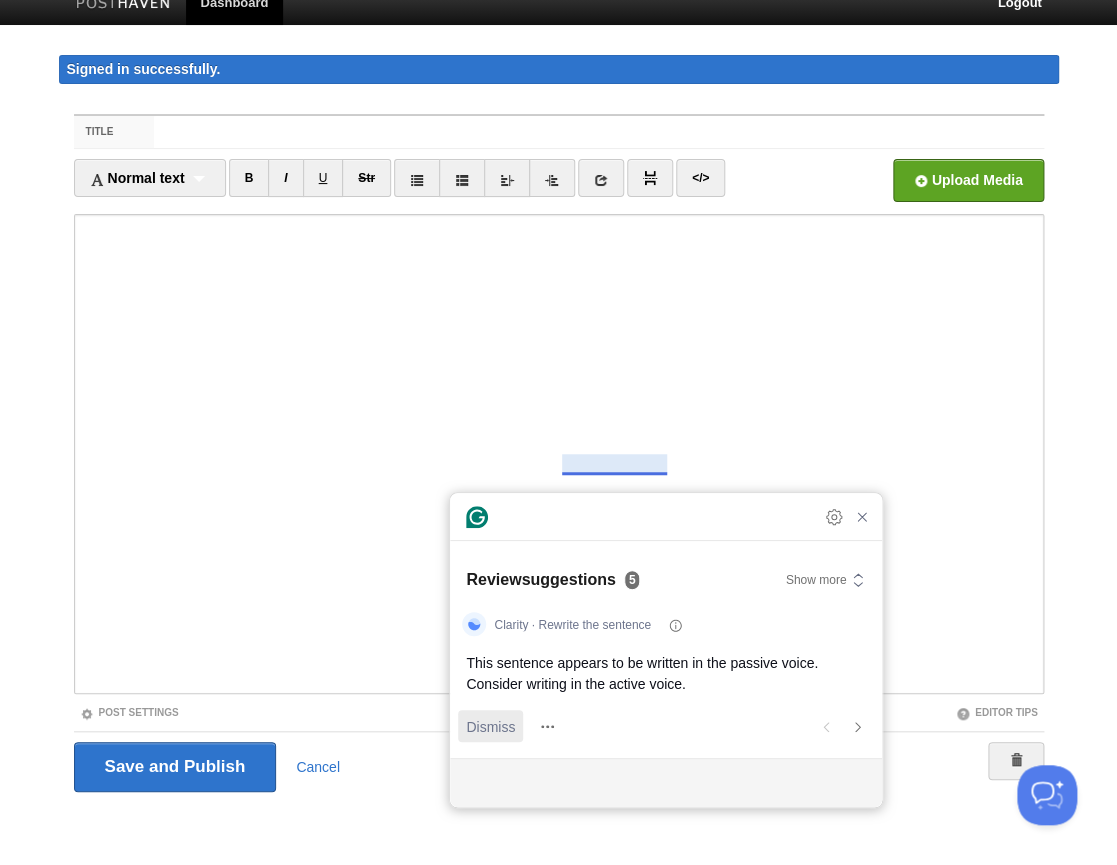 click on "Dismiss" at bounding box center (490, 726) 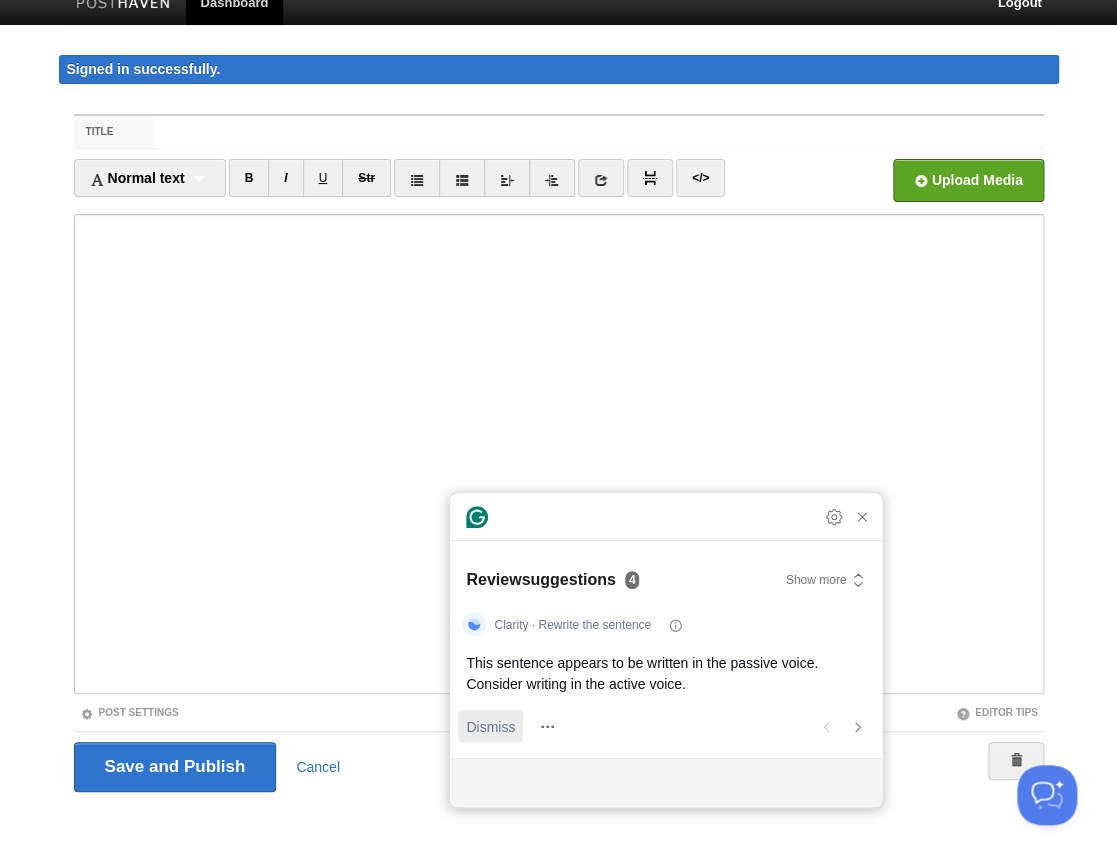 scroll, scrollTop: 778, scrollLeft: 0, axis: vertical 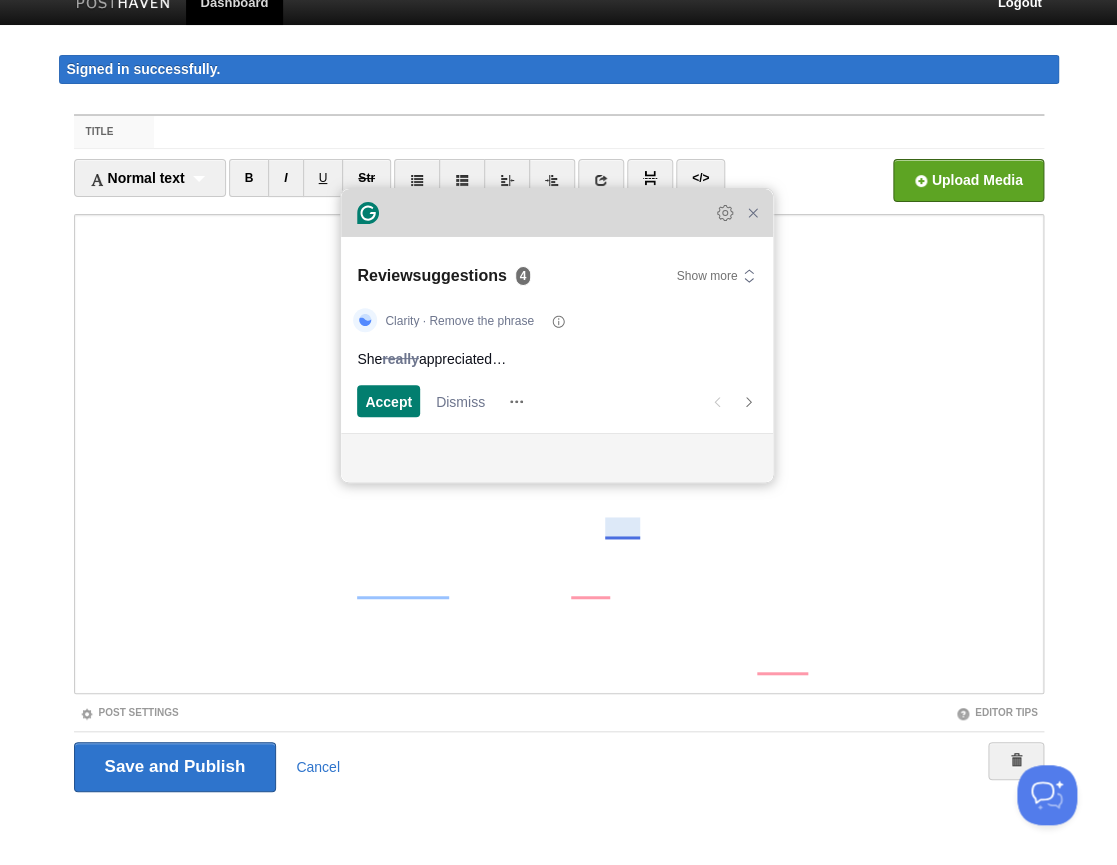 drag, startPoint x: 579, startPoint y: 547, endPoint x: 470, endPoint y: 222, distance: 342.79147 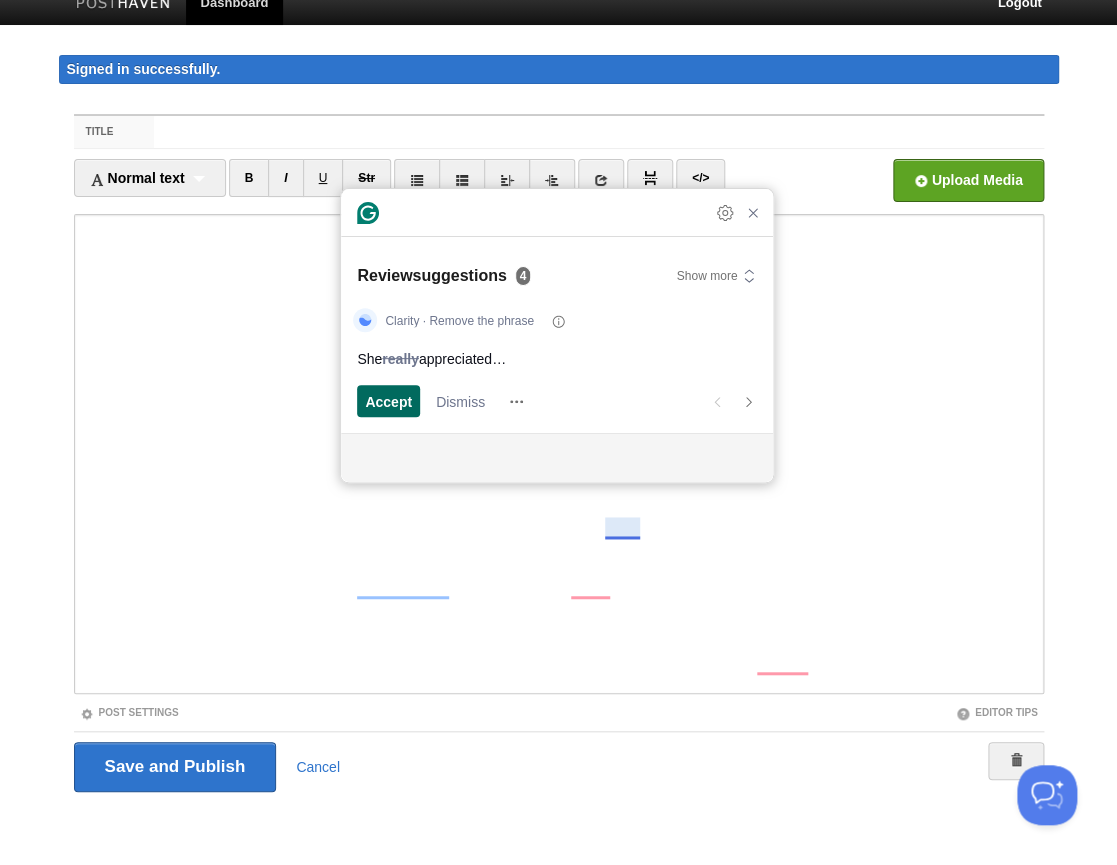 click on "Accept" at bounding box center (388, 401) 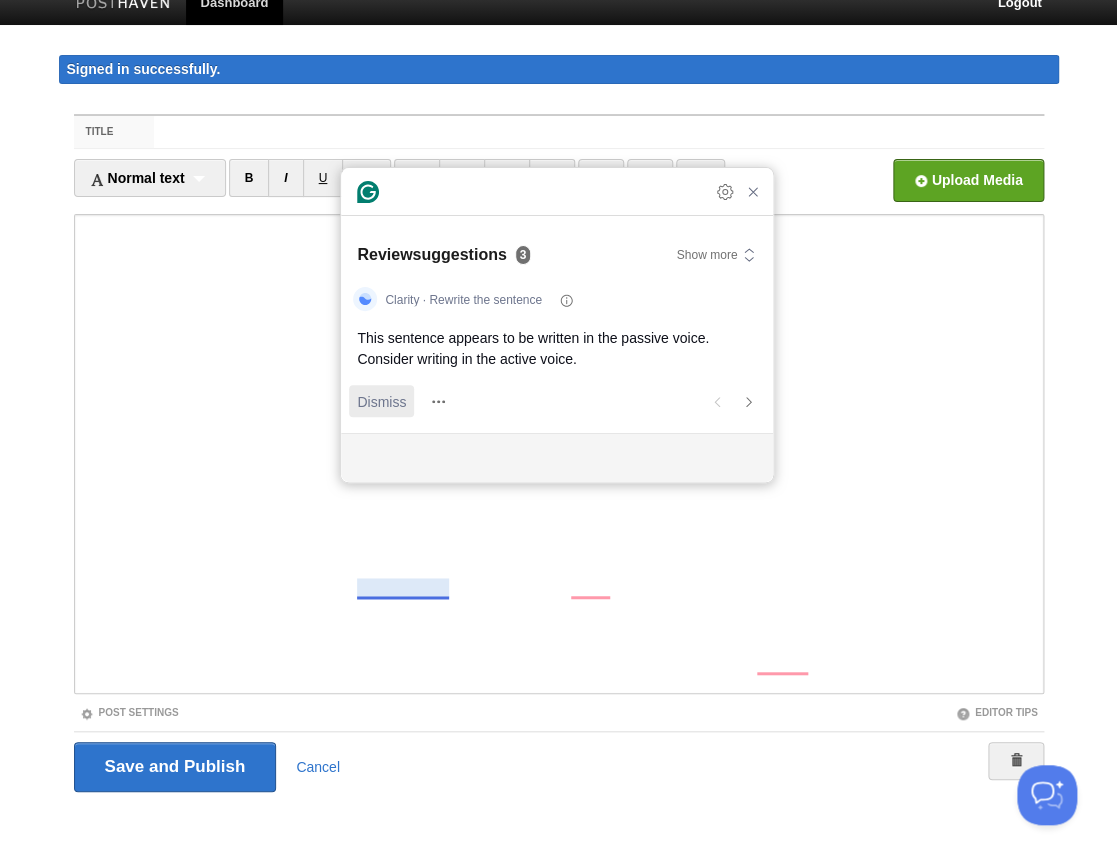 click on "Dismiss" at bounding box center [381, 401] 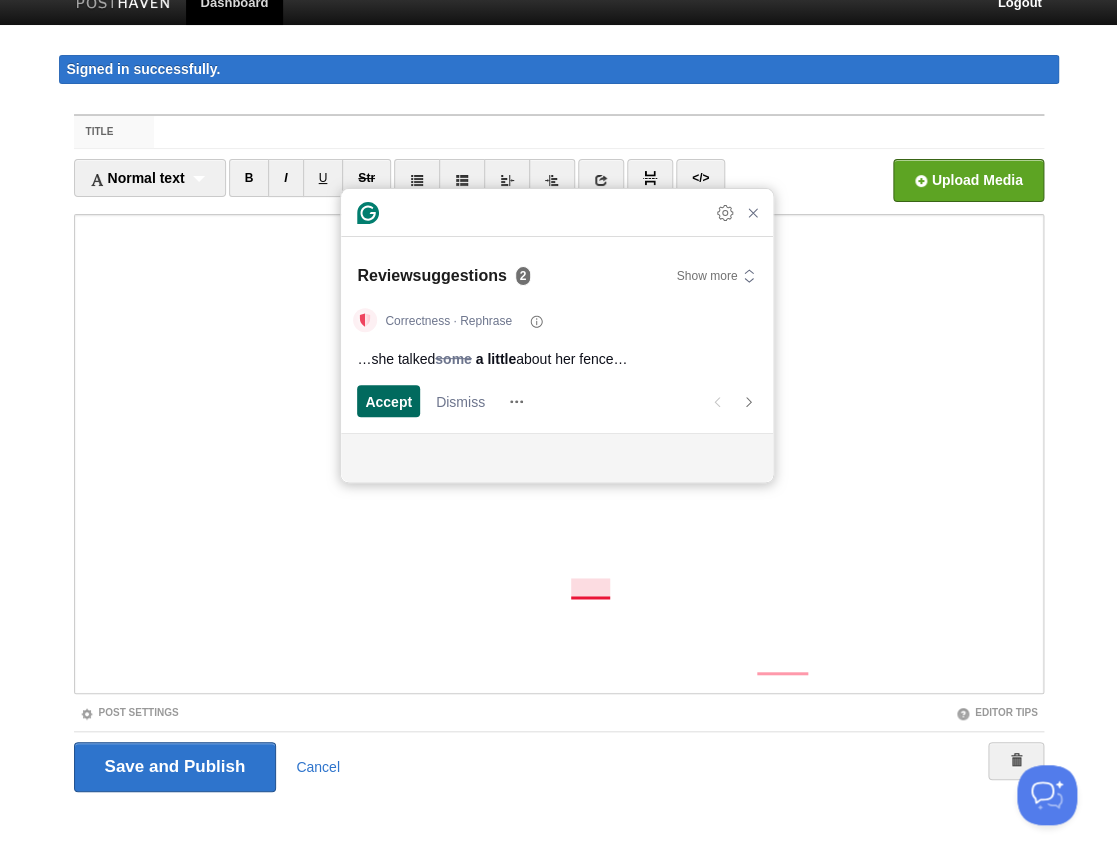 click on "Accept" at bounding box center [388, 401] 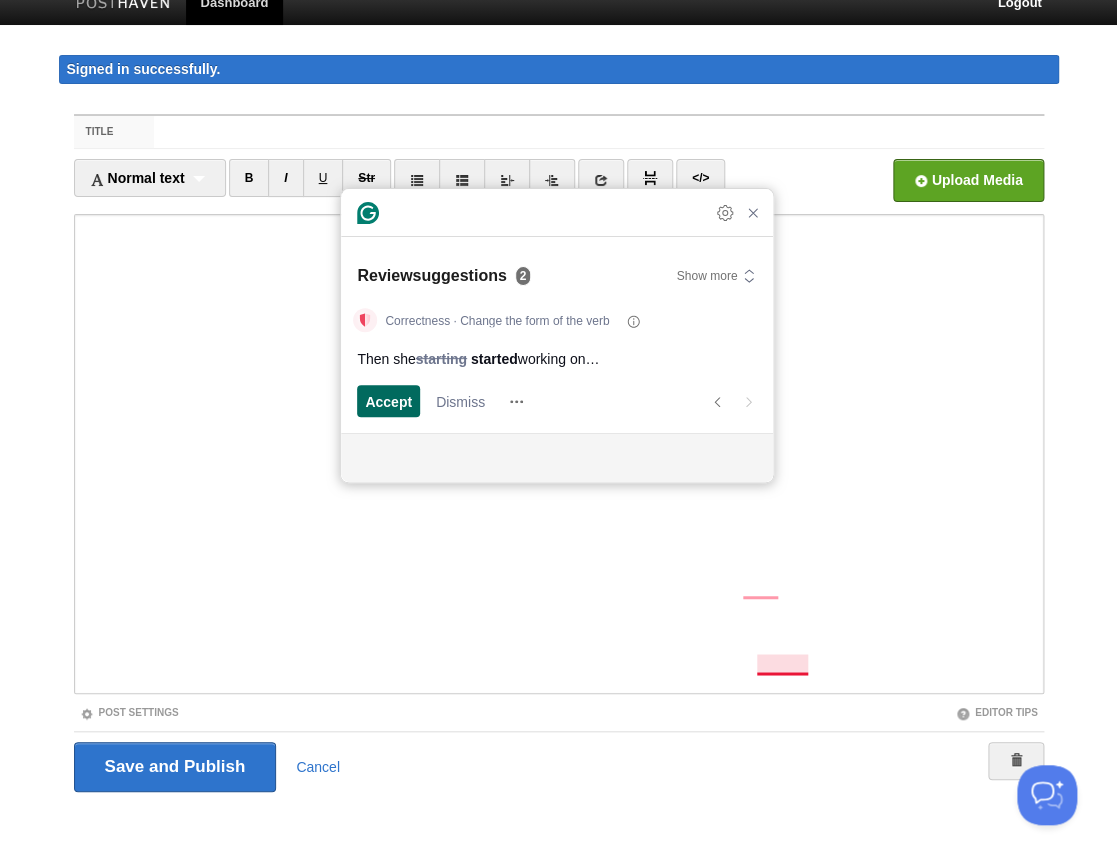 click on "Accept" at bounding box center [388, 401] 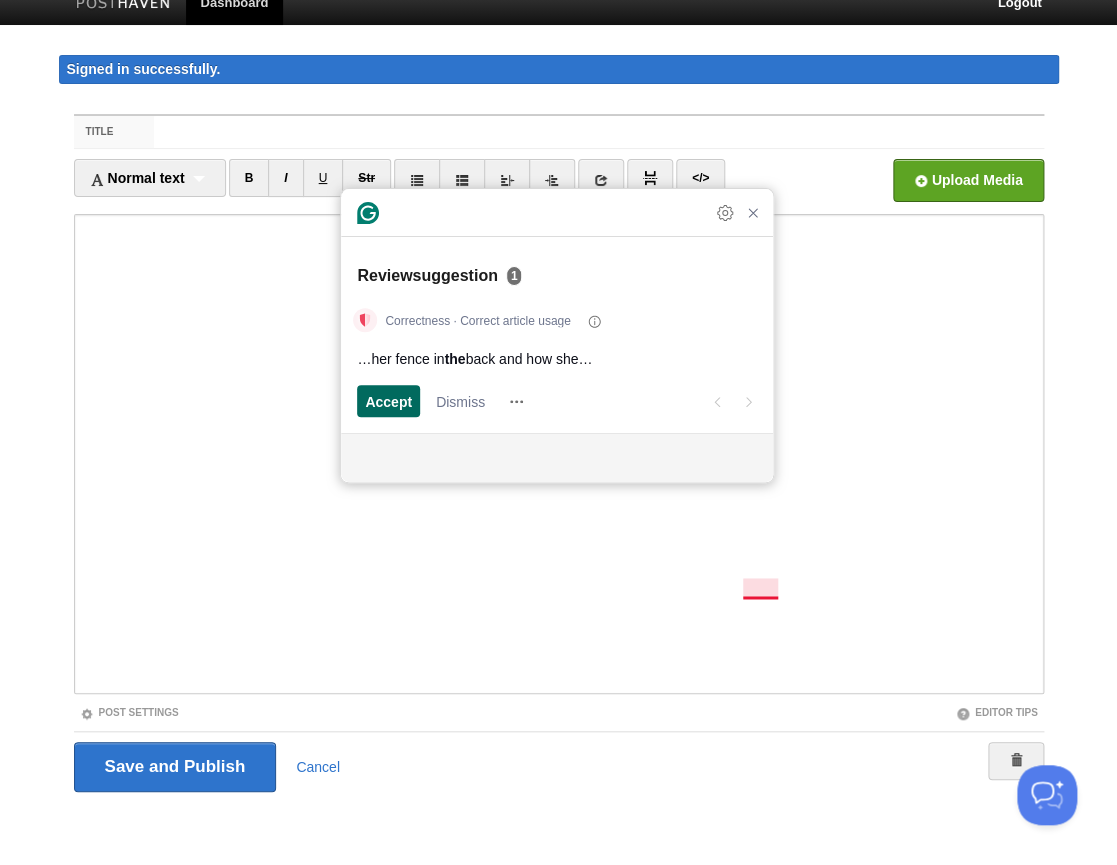 click on "Accept" at bounding box center (388, 401) 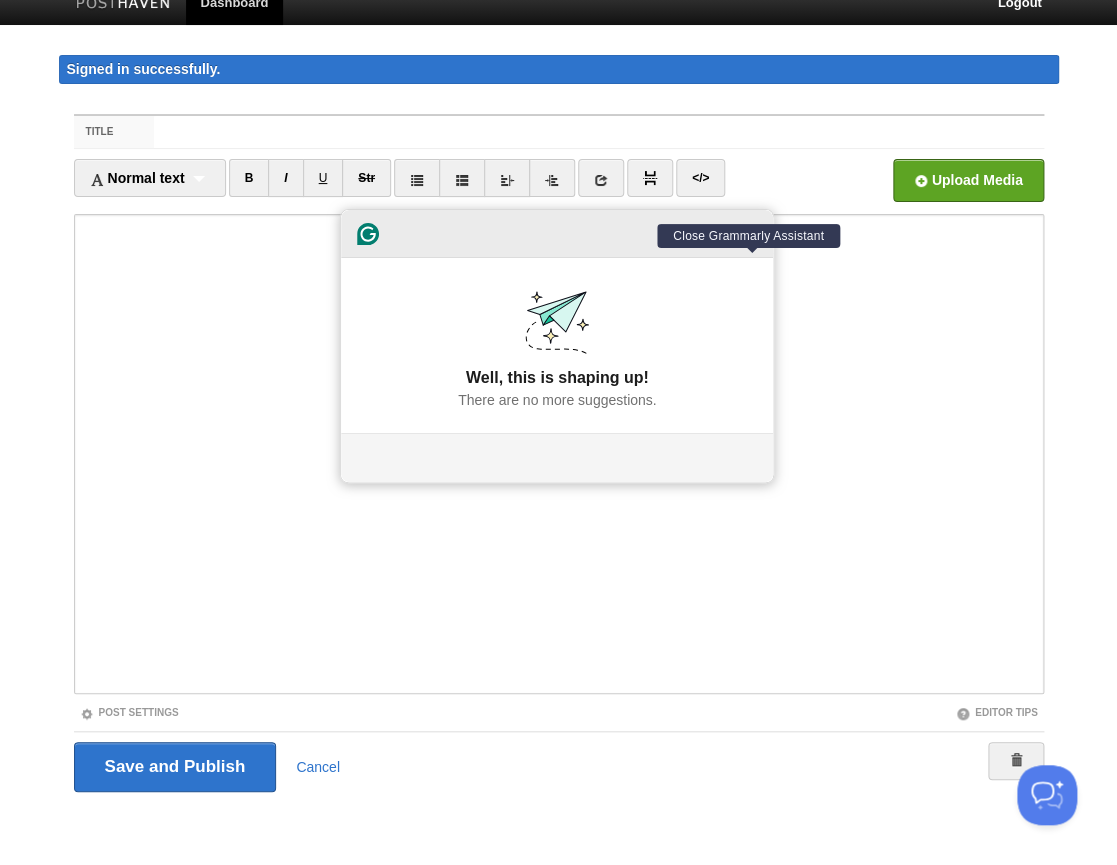 click 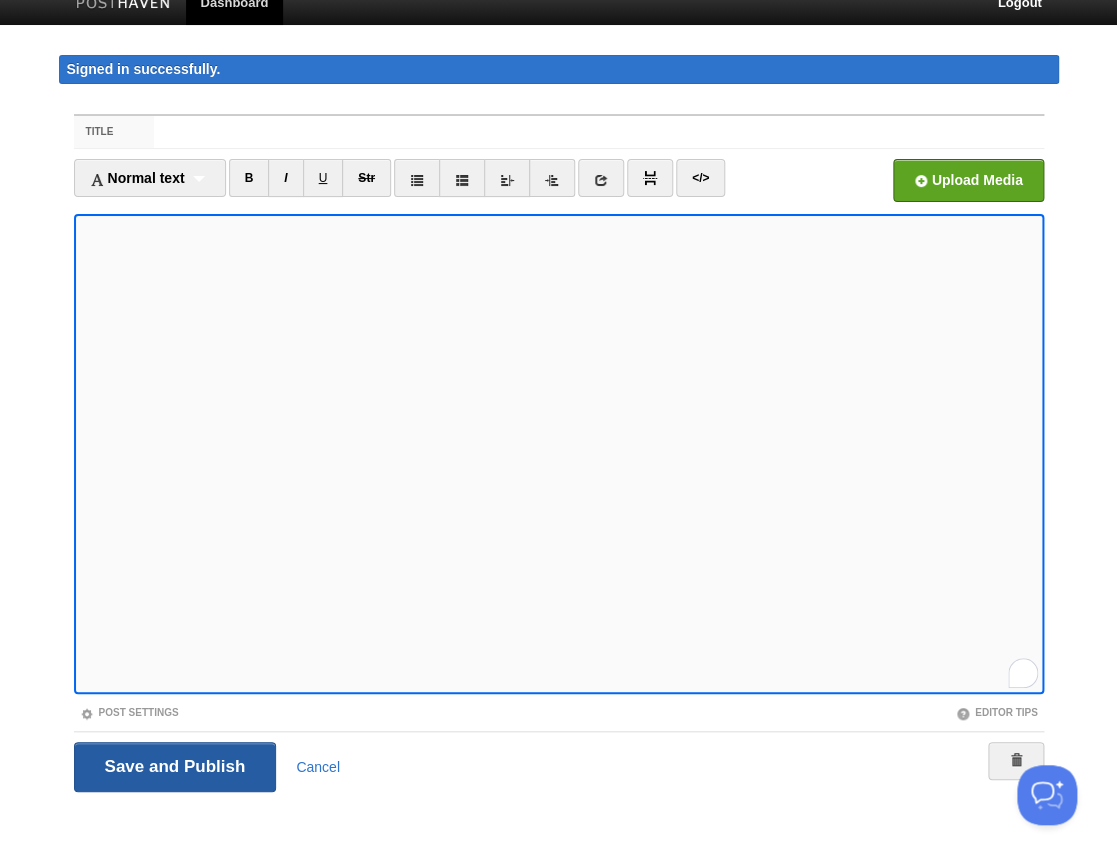 click on "Save and Publish" at bounding box center [175, 767] 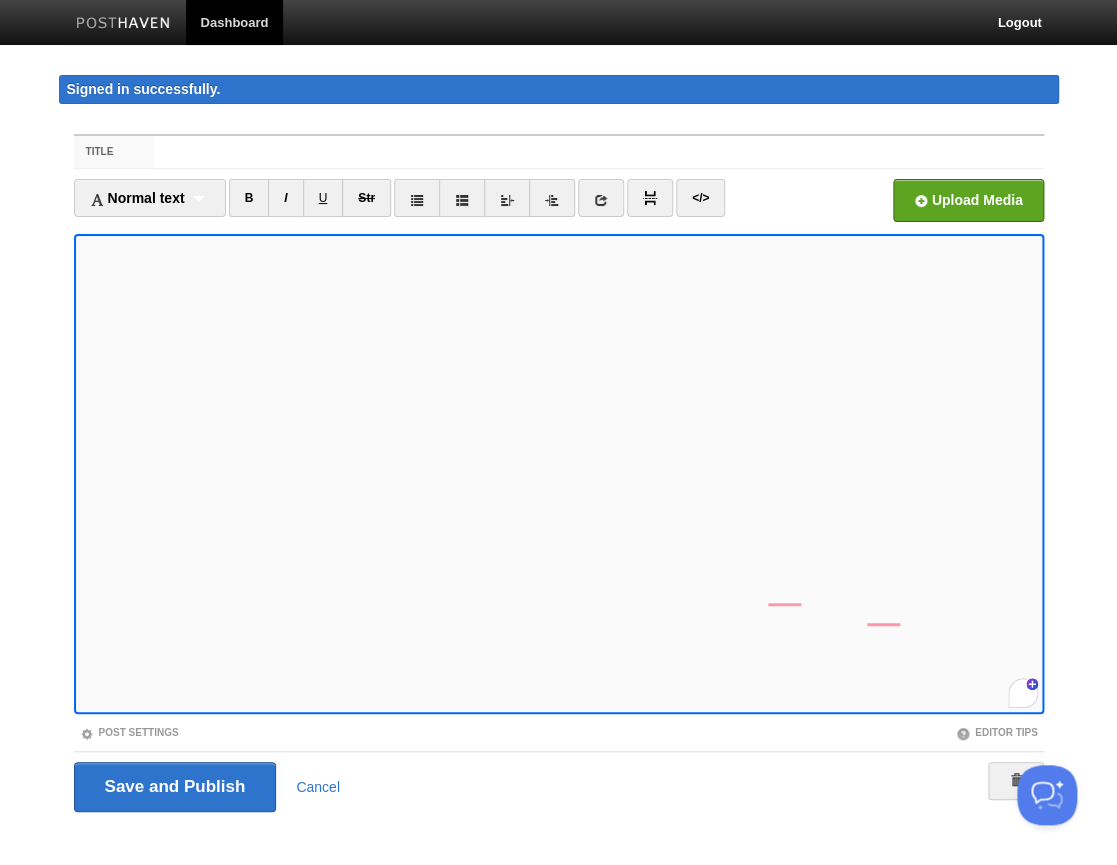 scroll, scrollTop: 0, scrollLeft: 0, axis: both 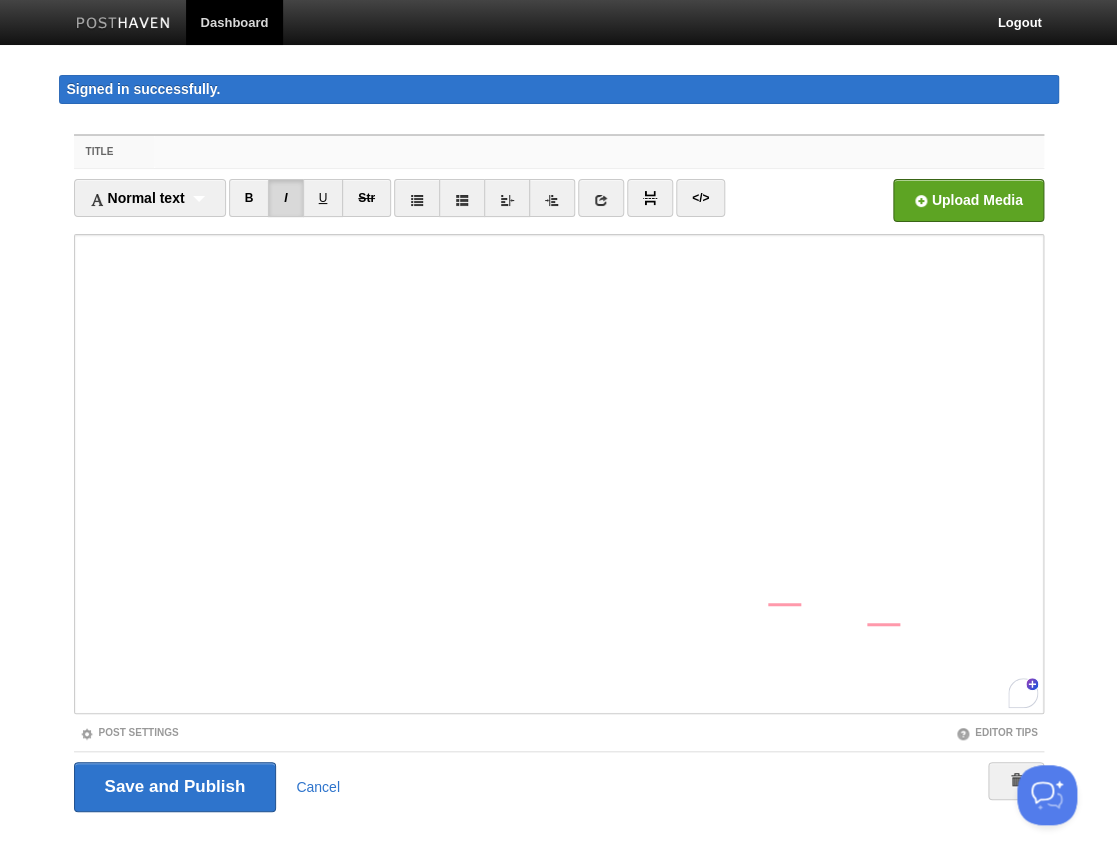 click on "Title" at bounding box center (598, 152) 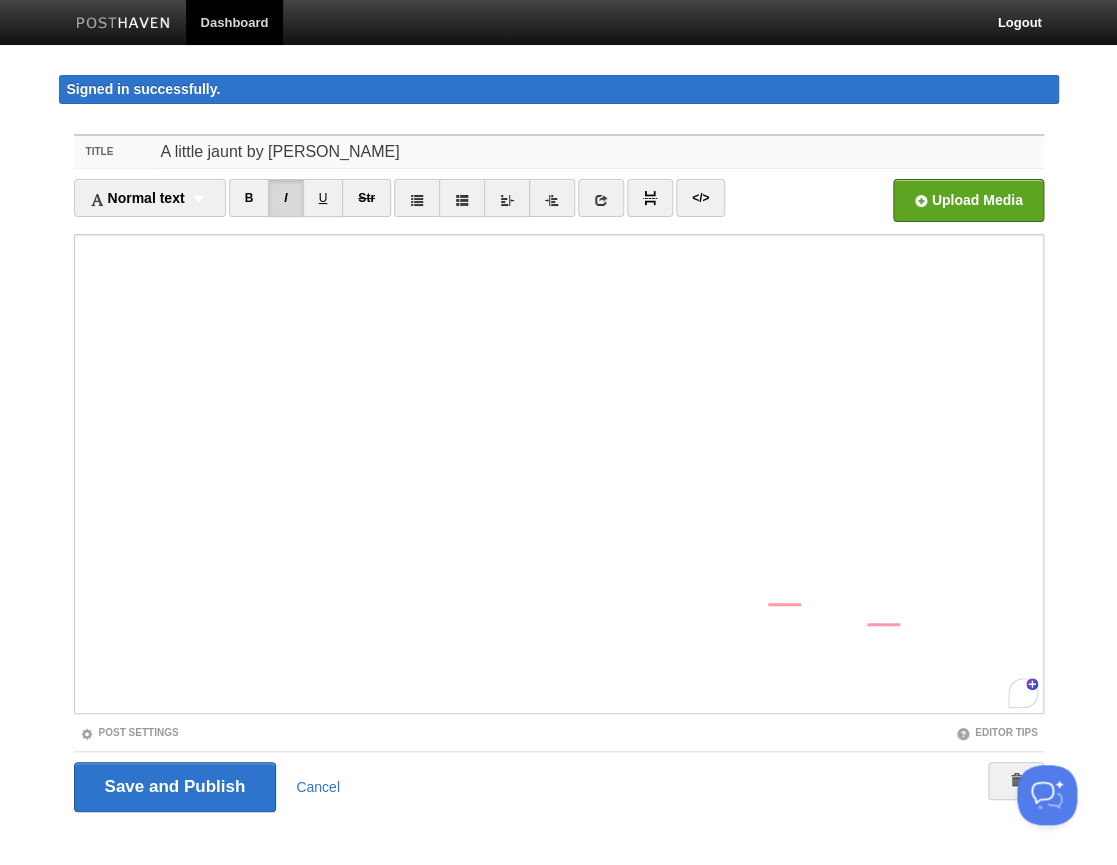 type on "A little jaunt by [PERSON_NAME]" 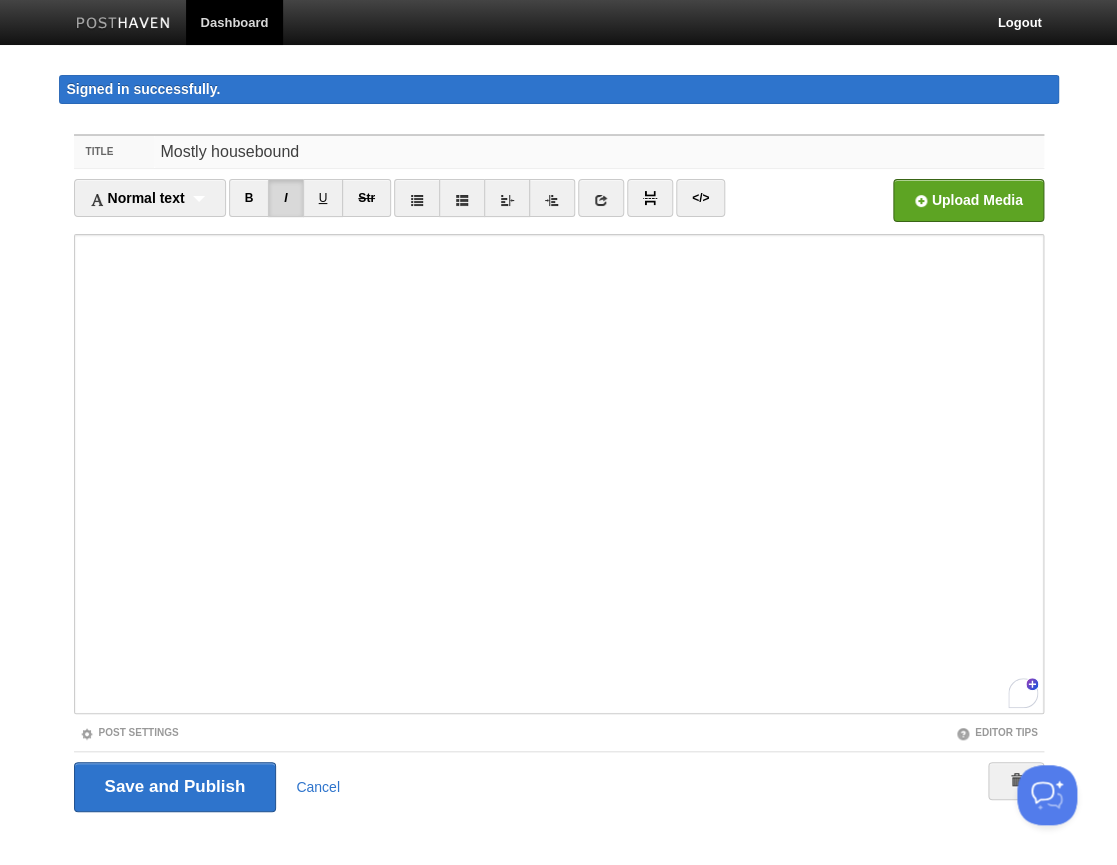 scroll, scrollTop: 798, scrollLeft: 0, axis: vertical 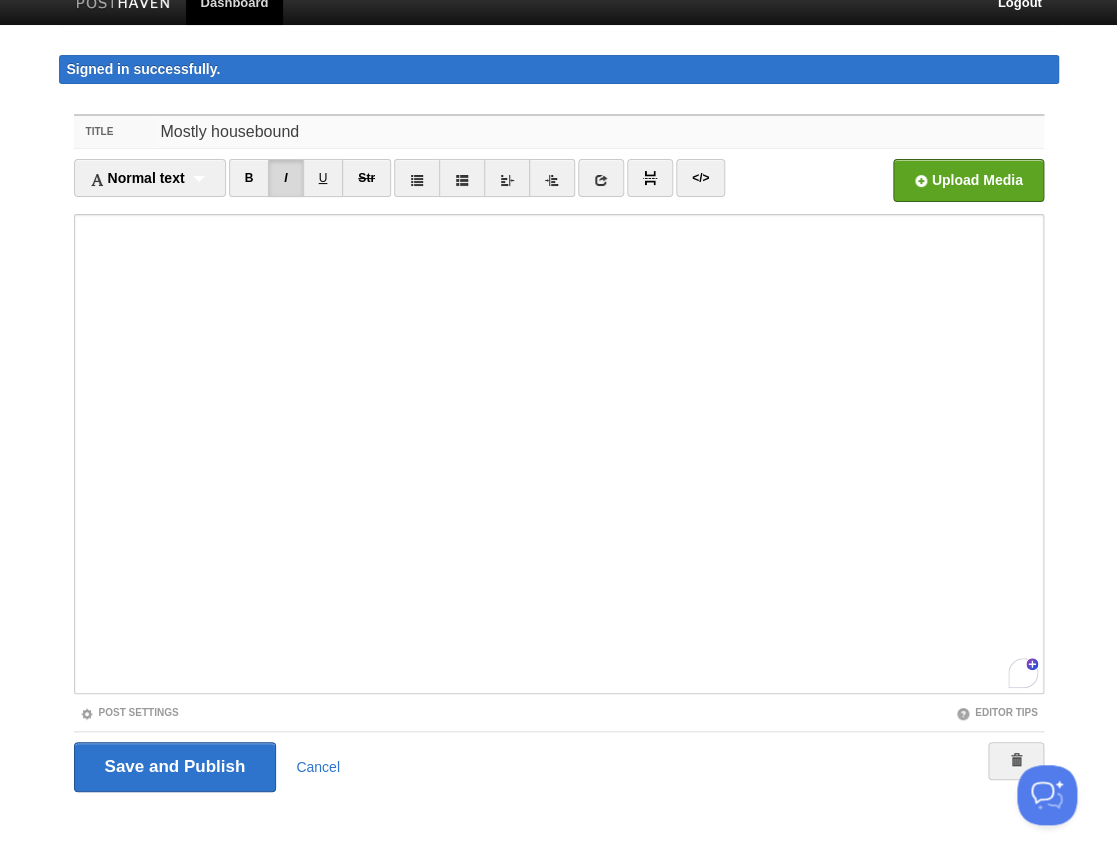 type on "Mostly housebound" 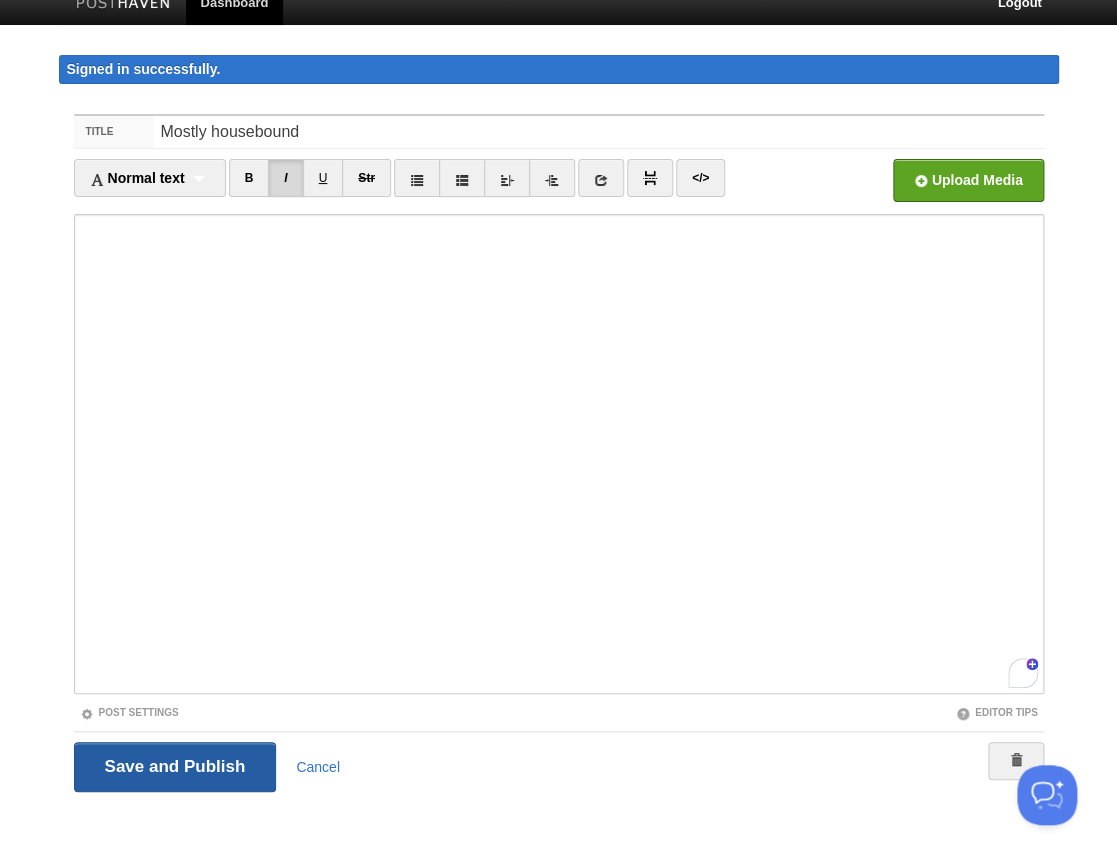 click on "Save and Publish" at bounding box center [175, 767] 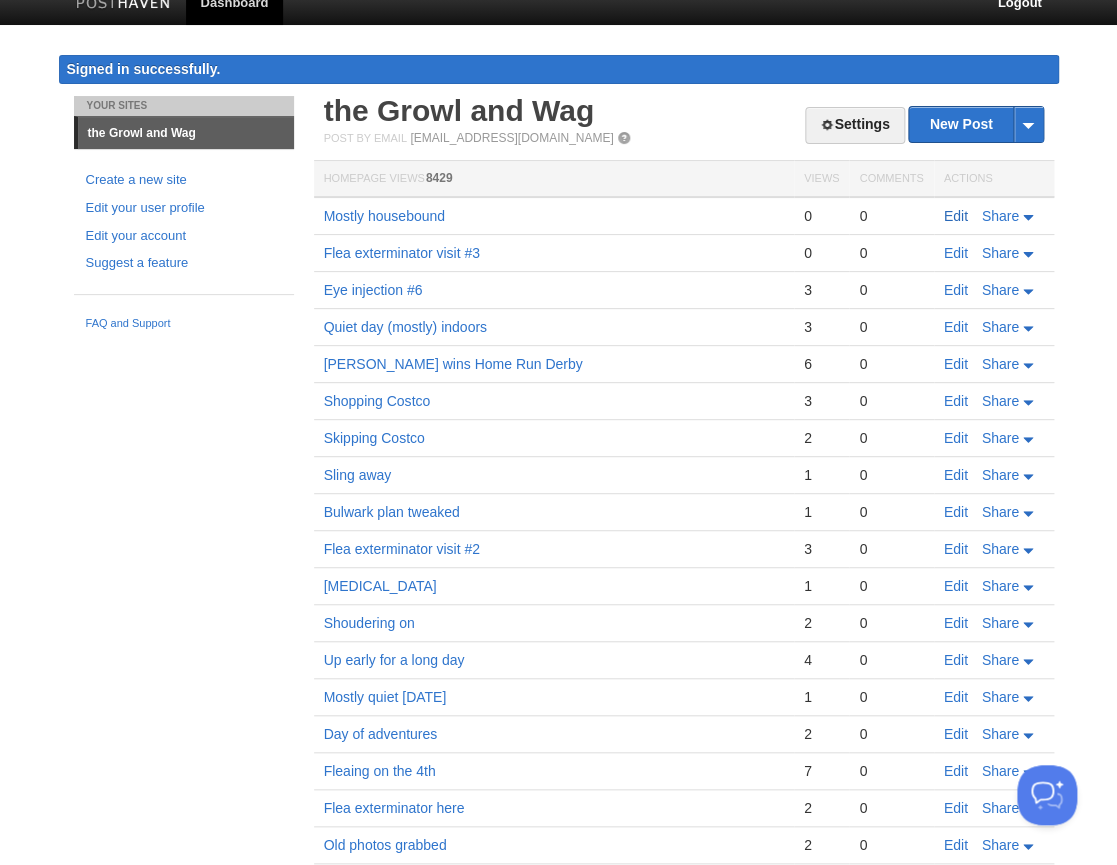 click on "Edit" at bounding box center [956, 216] 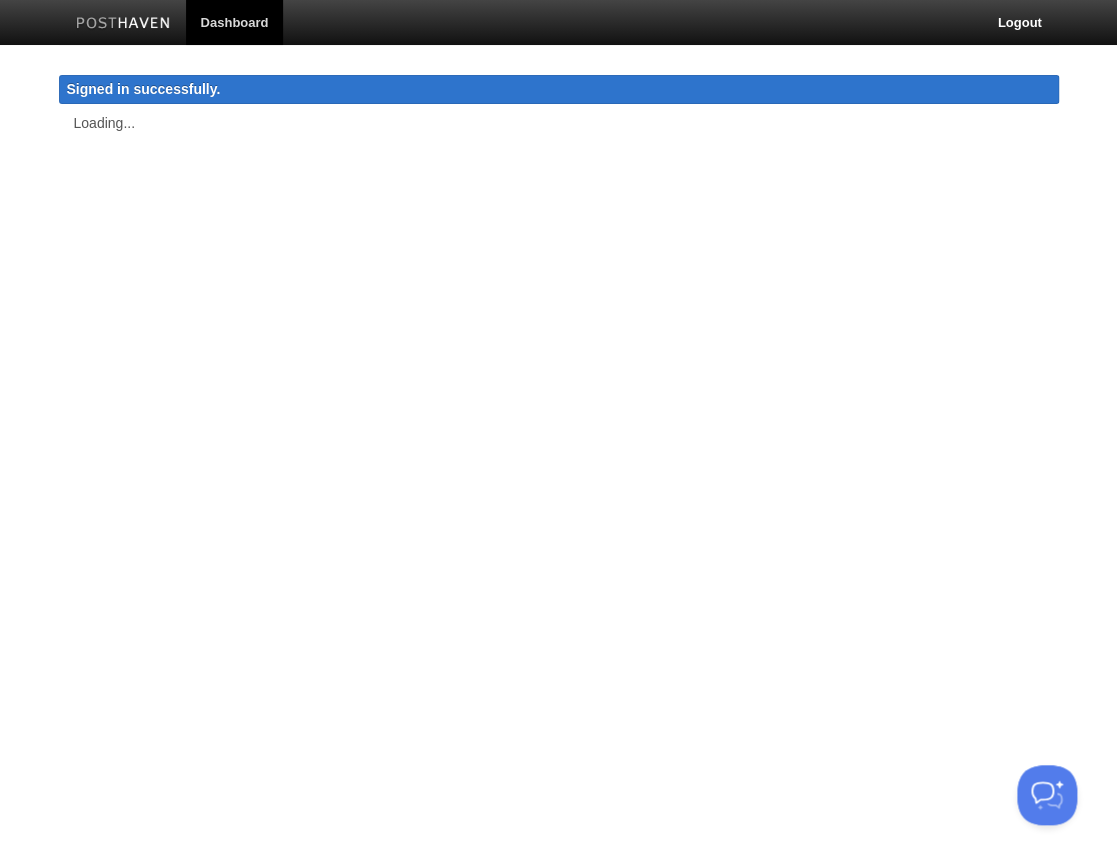 scroll, scrollTop: 0, scrollLeft: 0, axis: both 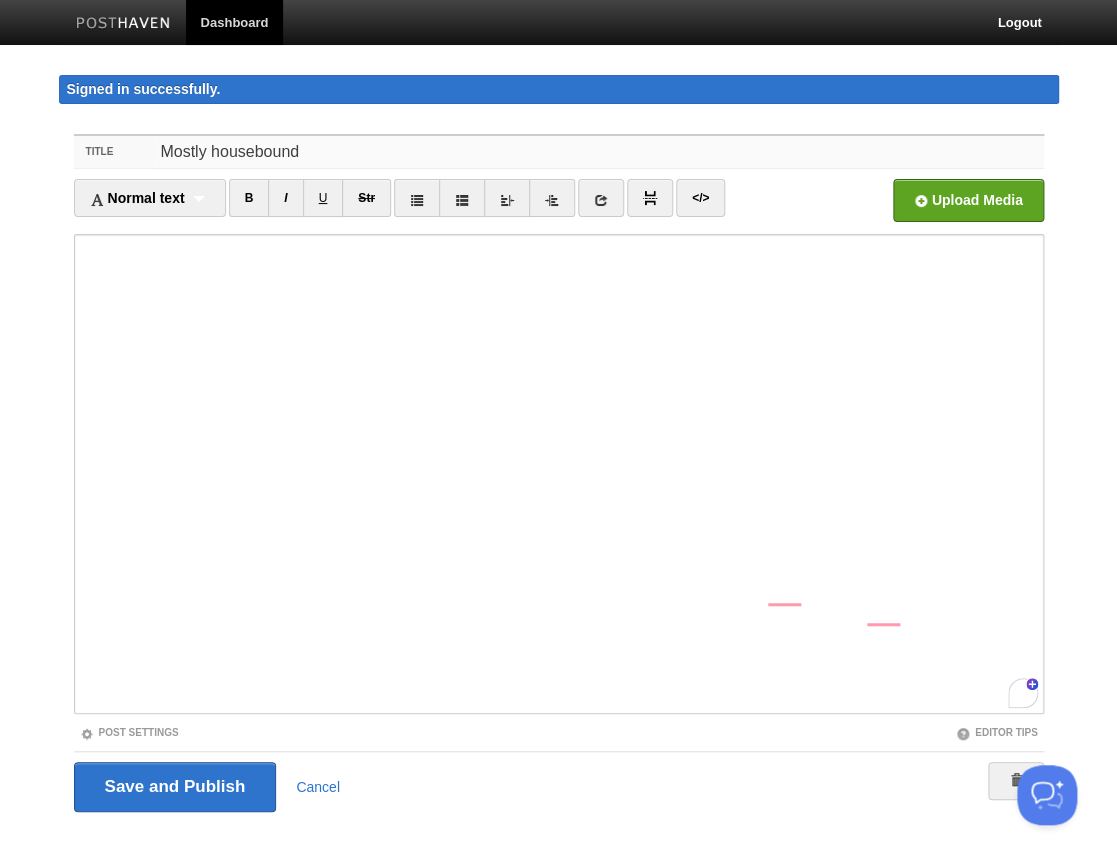 drag, startPoint x: 189, startPoint y: 127, endPoint x: 127, endPoint y: 115, distance: 63.15061 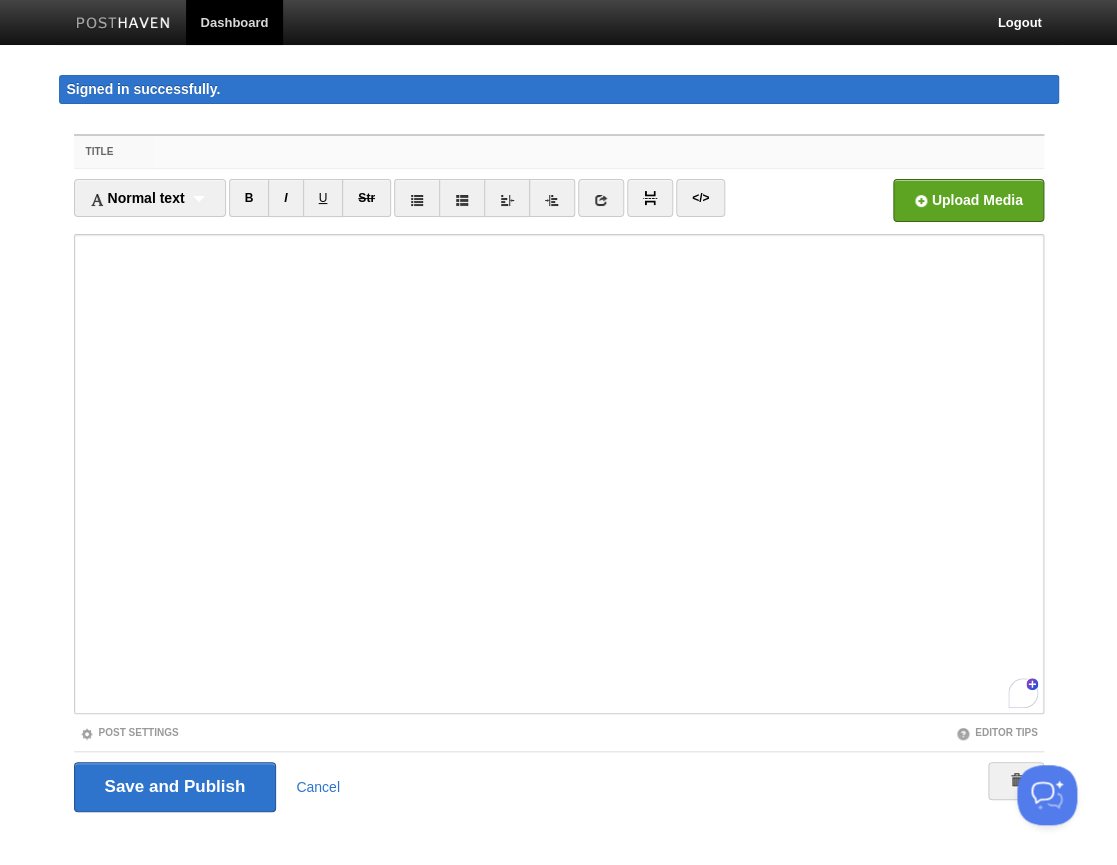 scroll, scrollTop: 798, scrollLeft: 0, axis: vertical 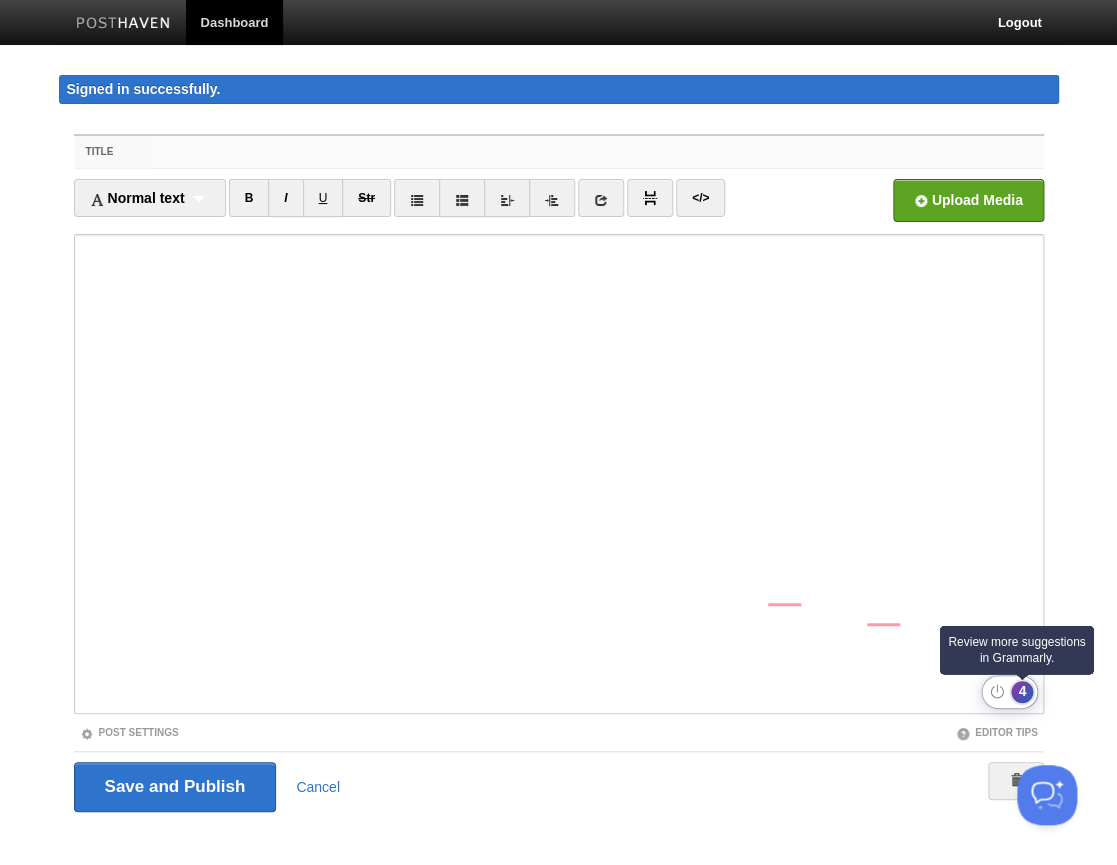 type 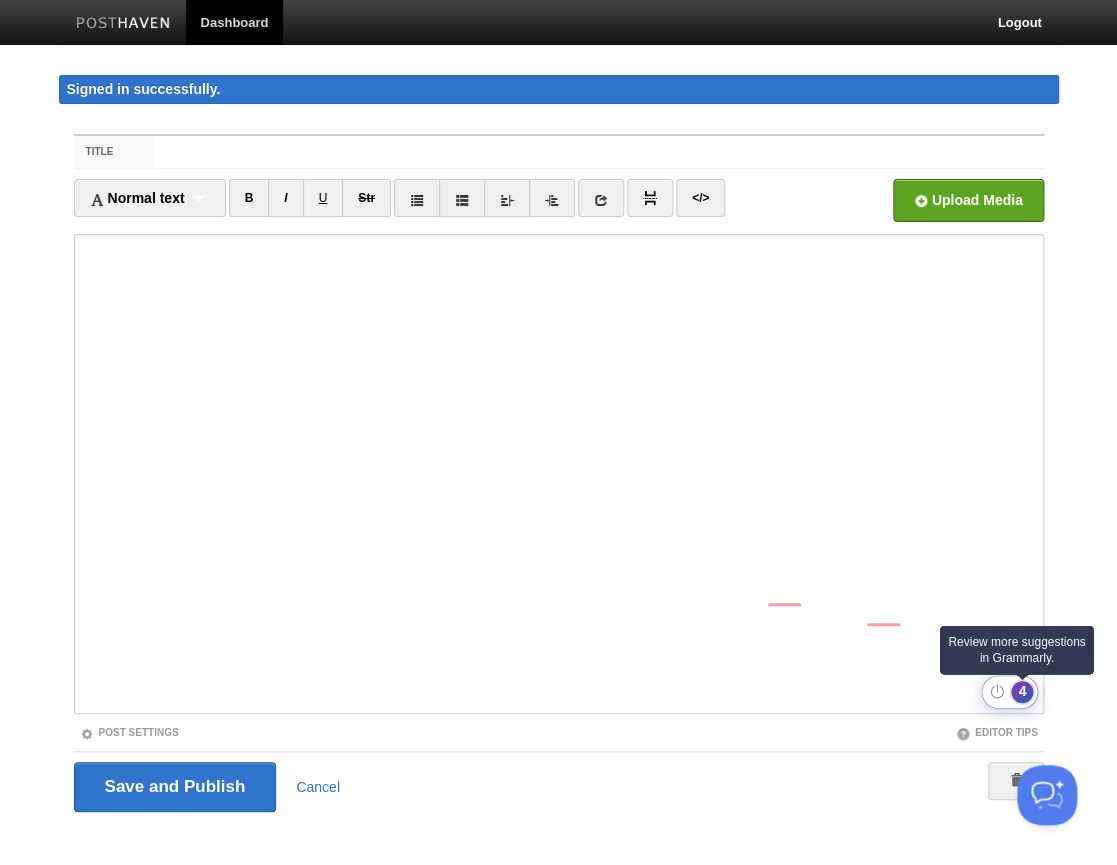 click on "4" 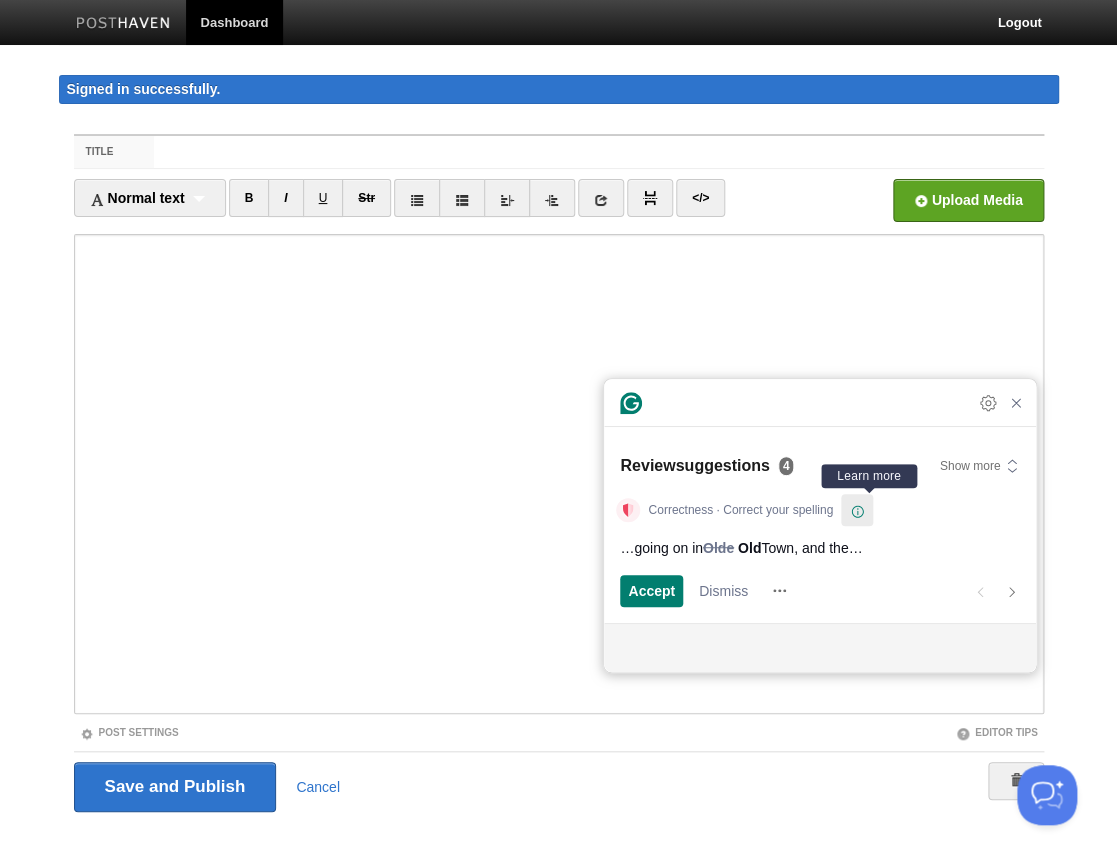 click 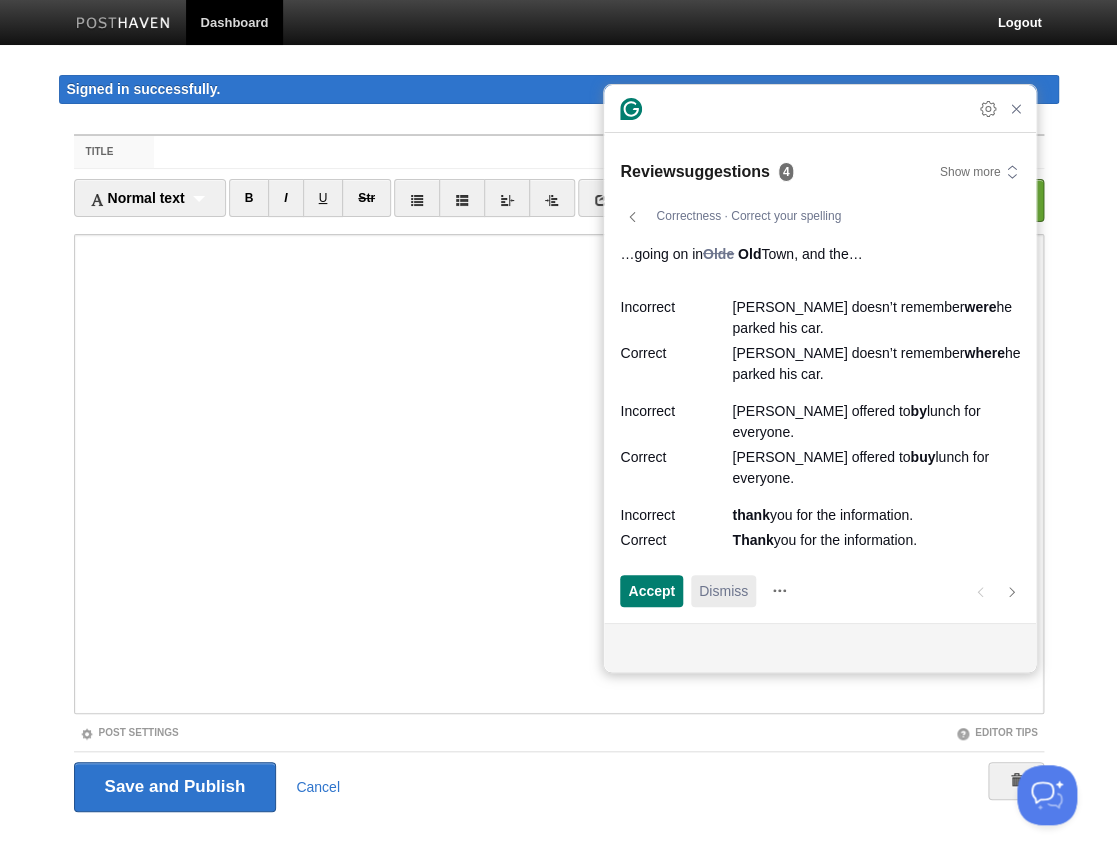 click on "Dismiss" at bounding box center [723, 590] 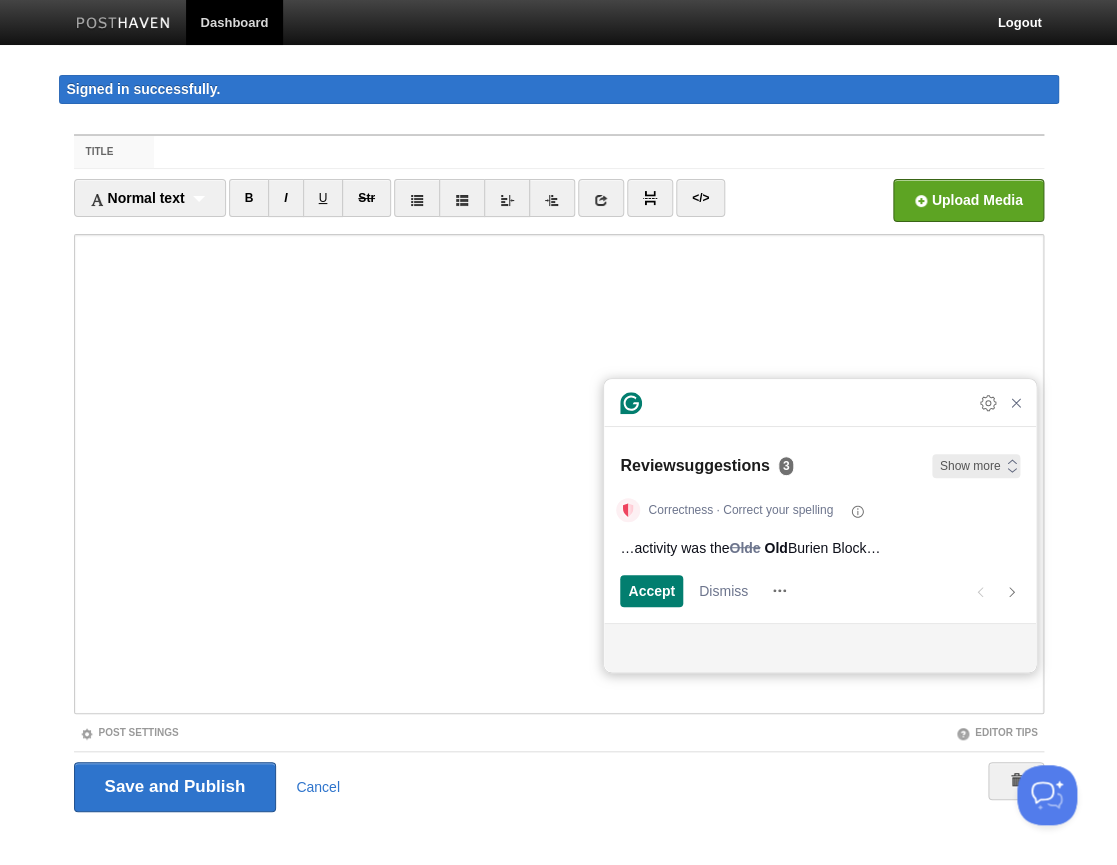 click 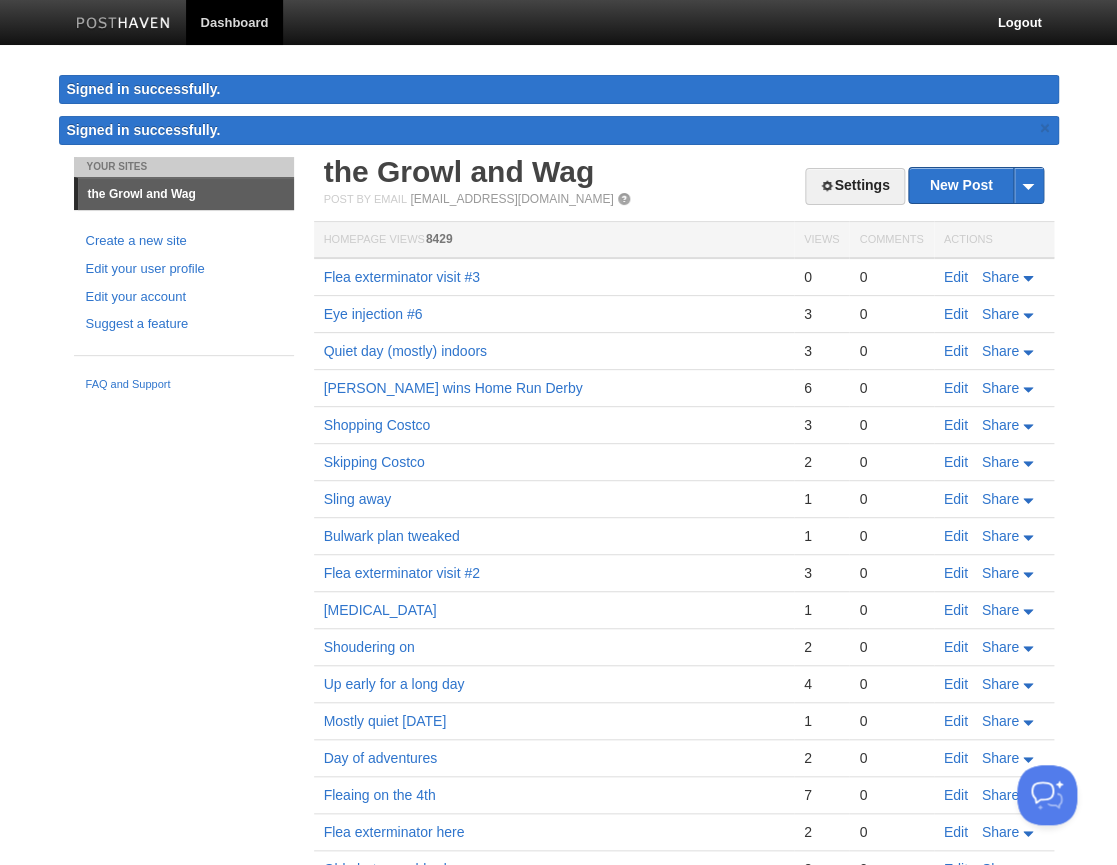 scroll, scrollTop: 0, scrollLeft: 0, axis: both 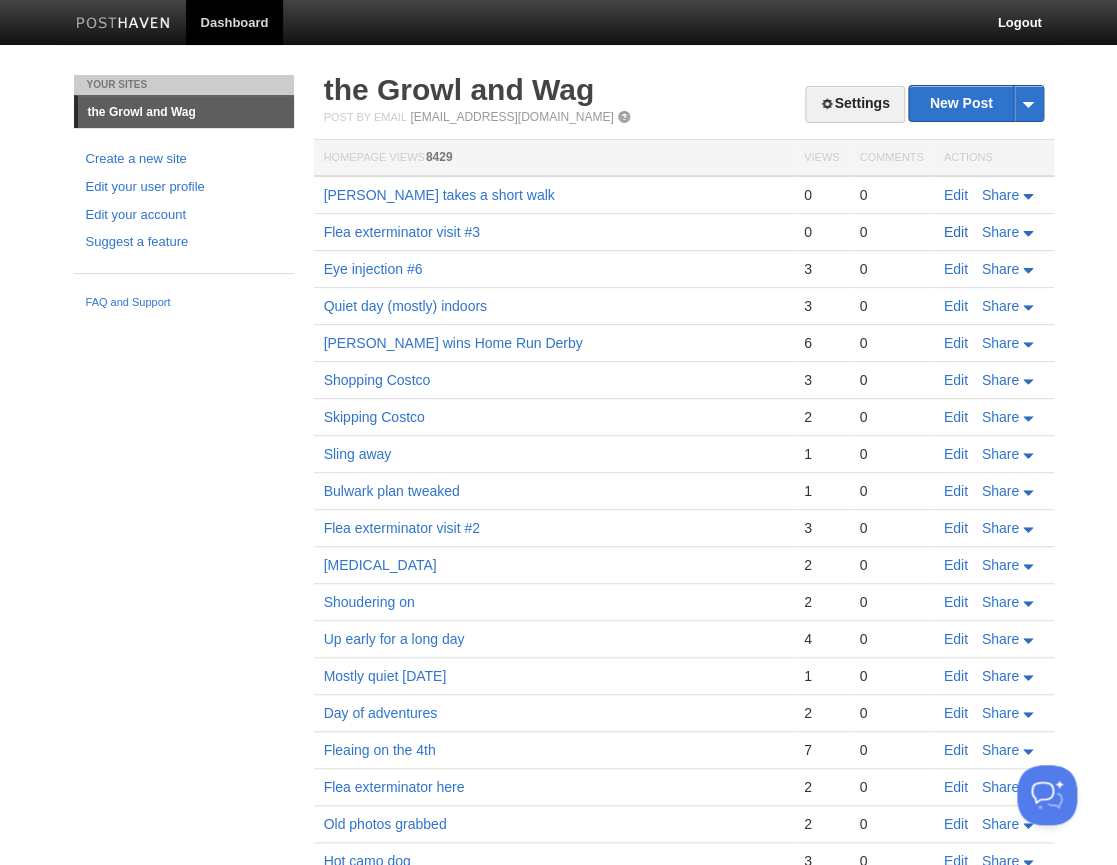 click on "Edit" at bounding box center (956, 232) 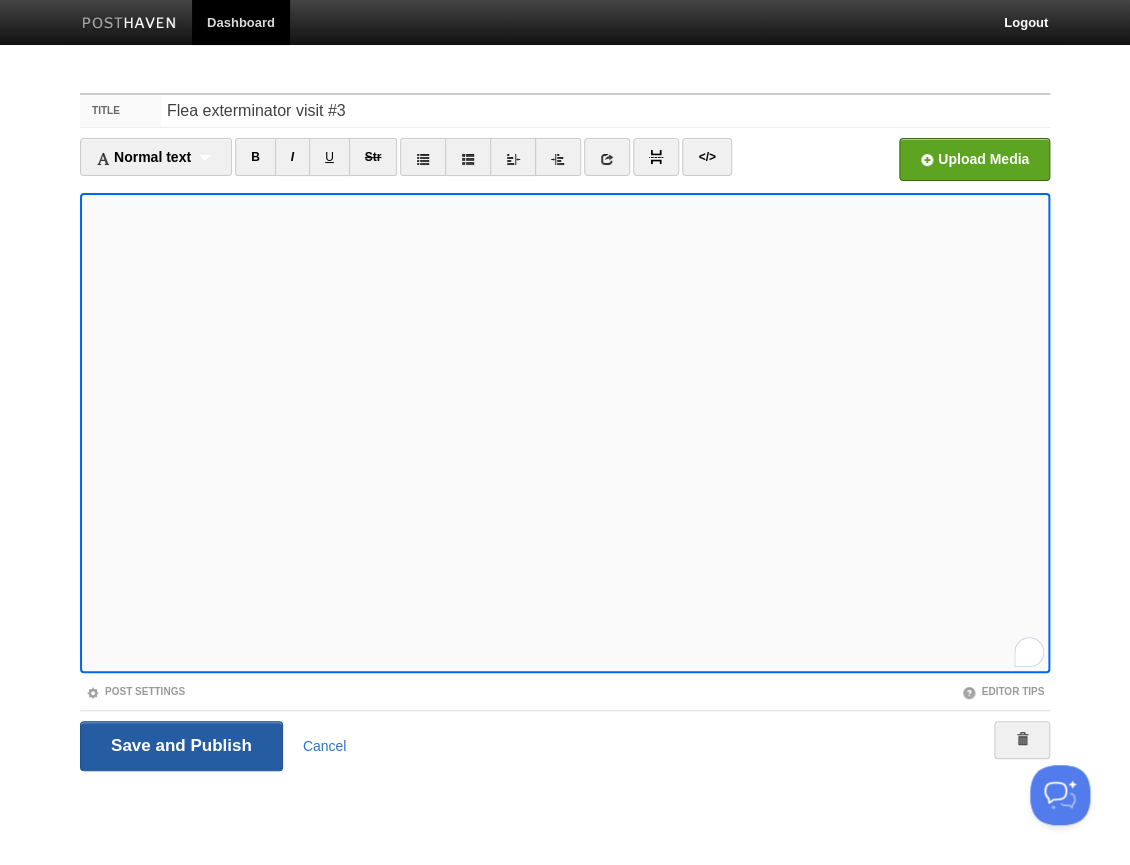click on "Save and Publish" at bounding box center (181, 746) 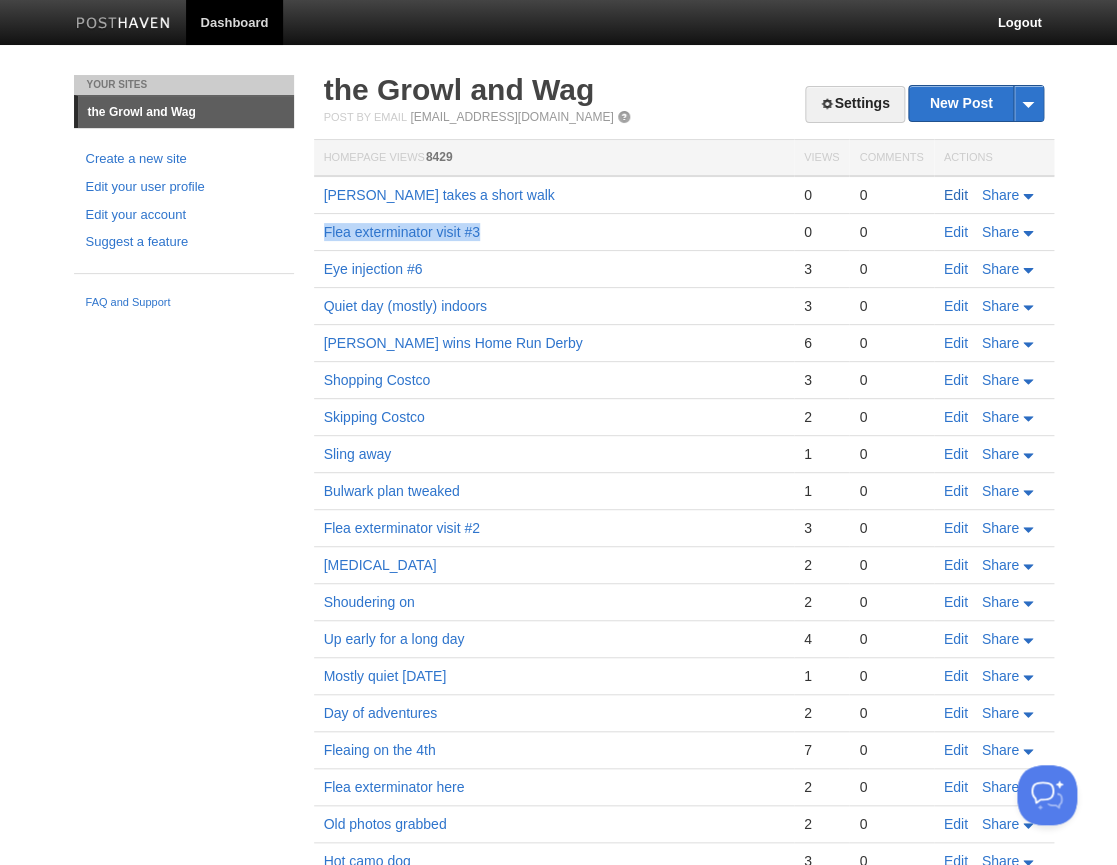 click on "Edit" at bounding box center [956, 195] 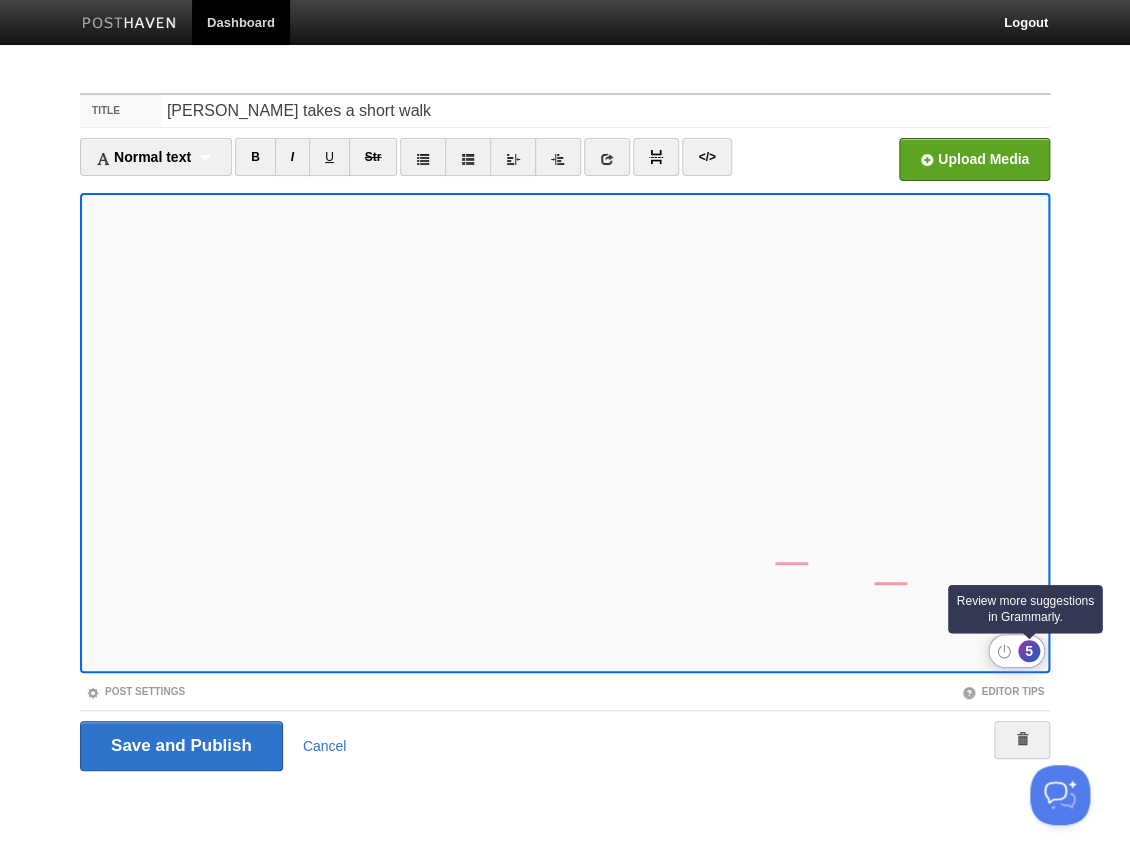 click on "5" 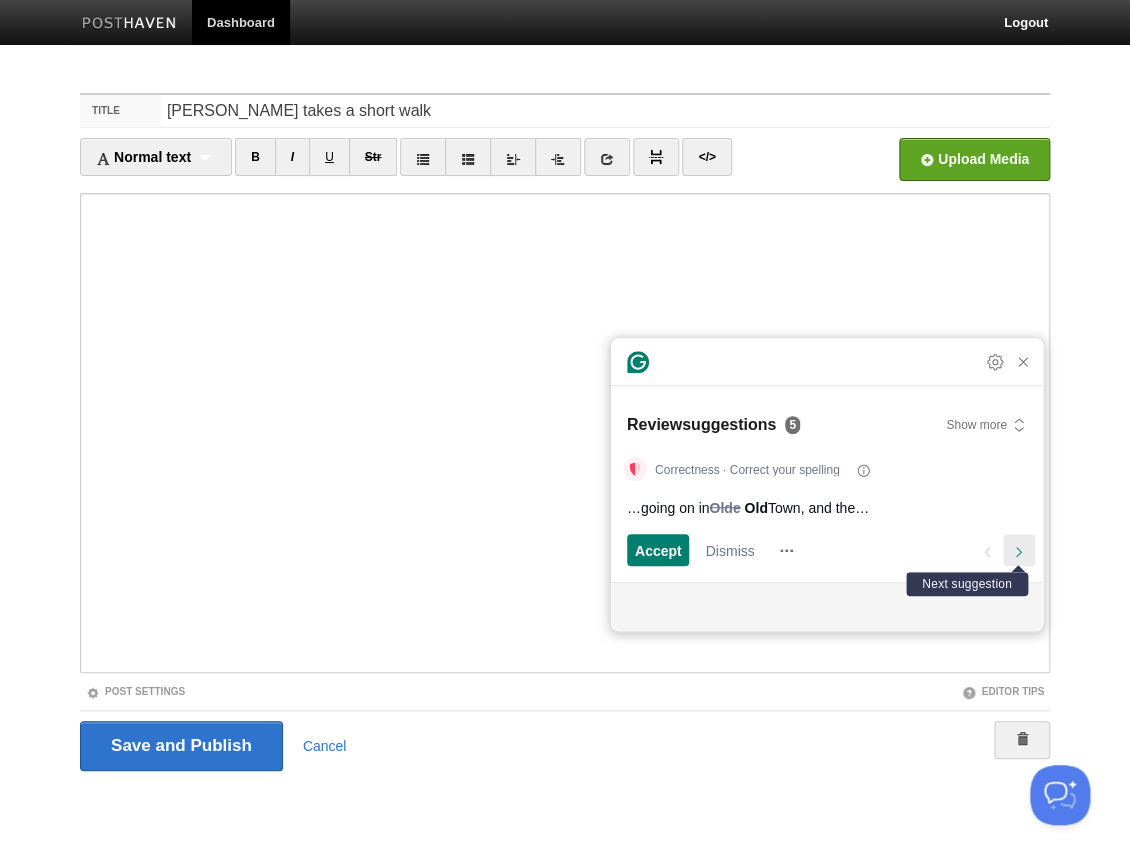 click 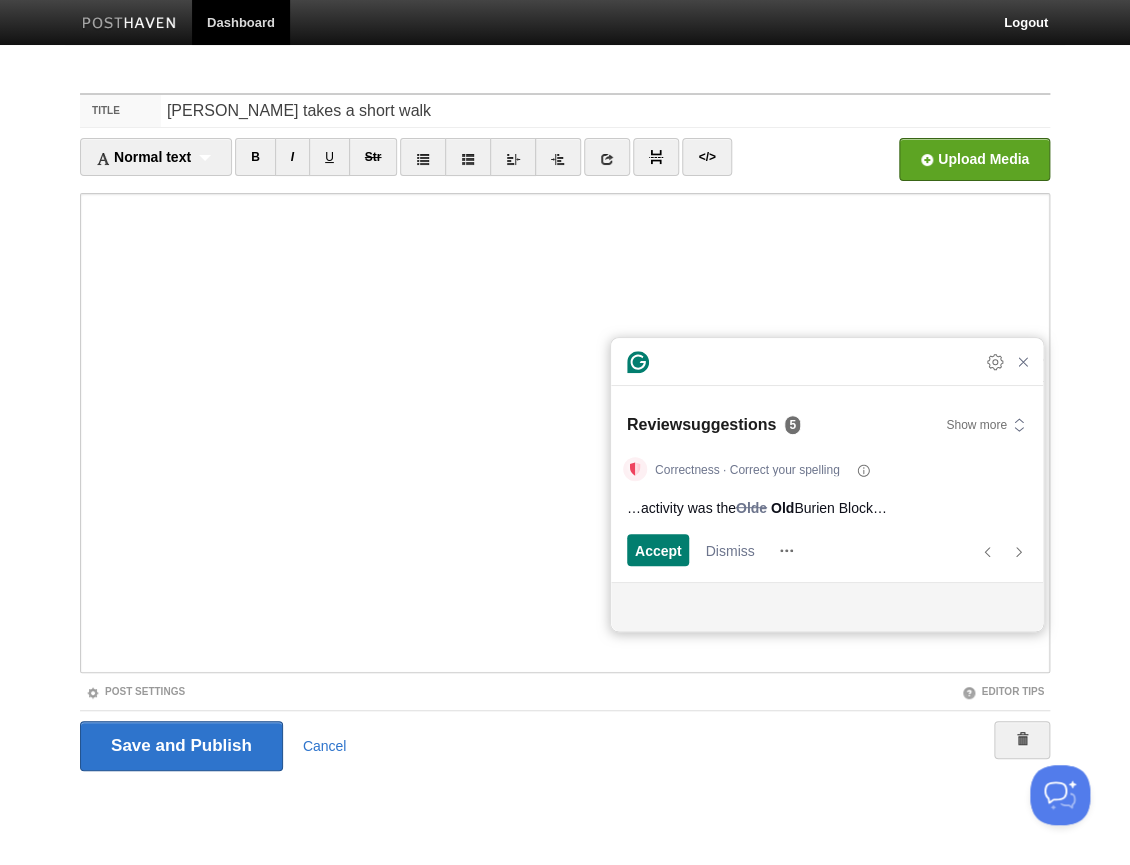 scroll, scrollTop: 129, scrollLeft: 0, axis: vertical 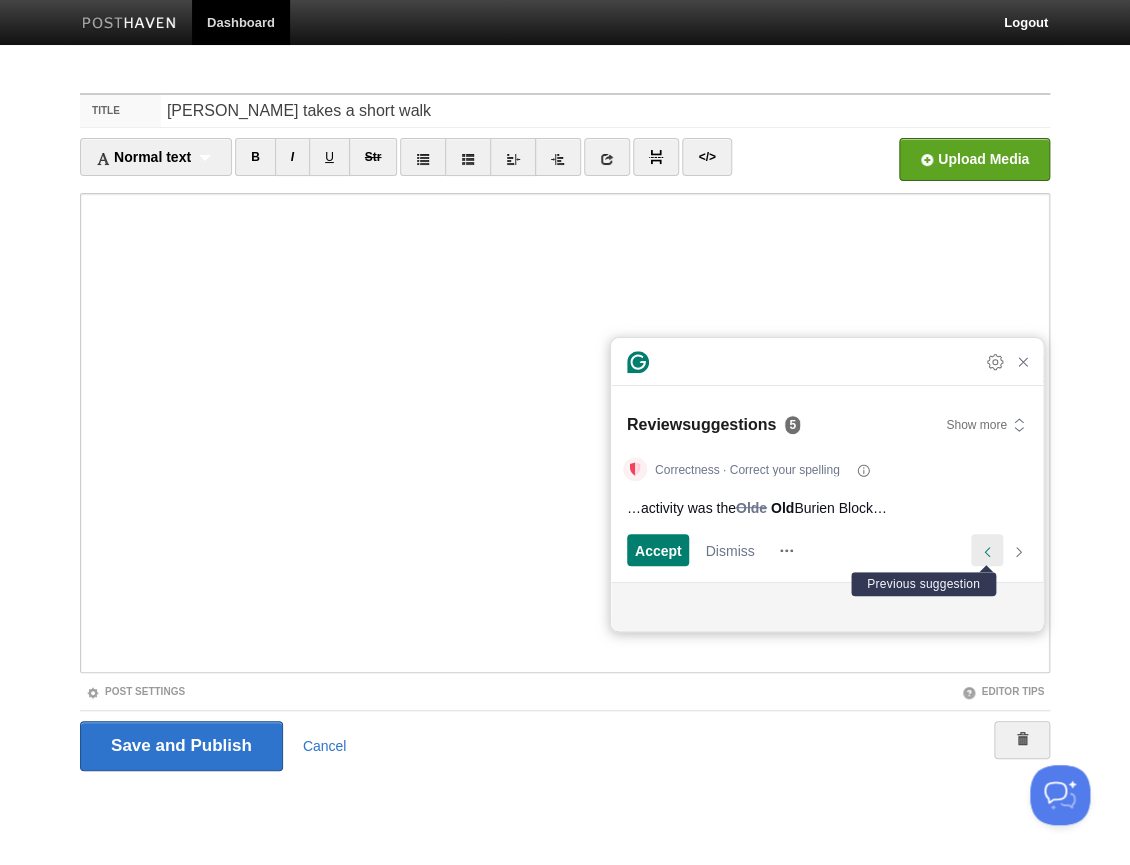 click at bounding box center (987, 552) 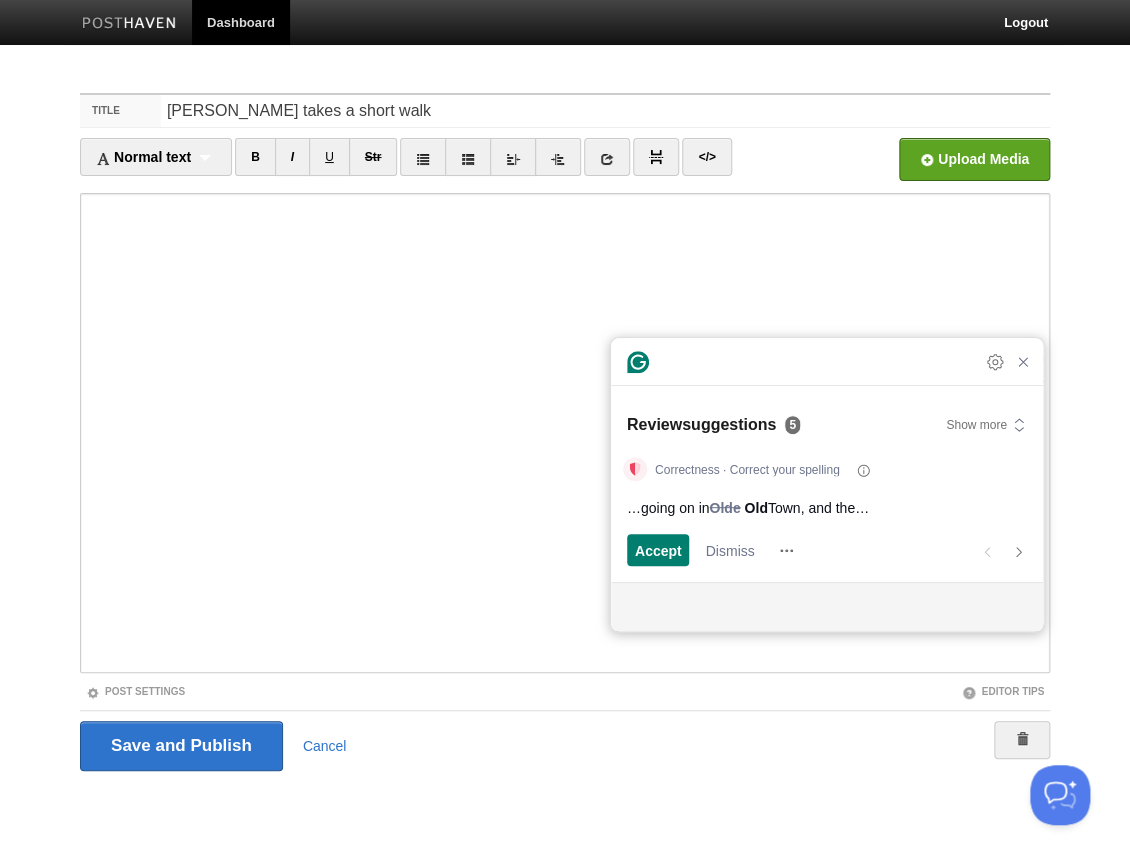 scroll, scrollTop: 110, scrollLeft: 0, axis: vertical 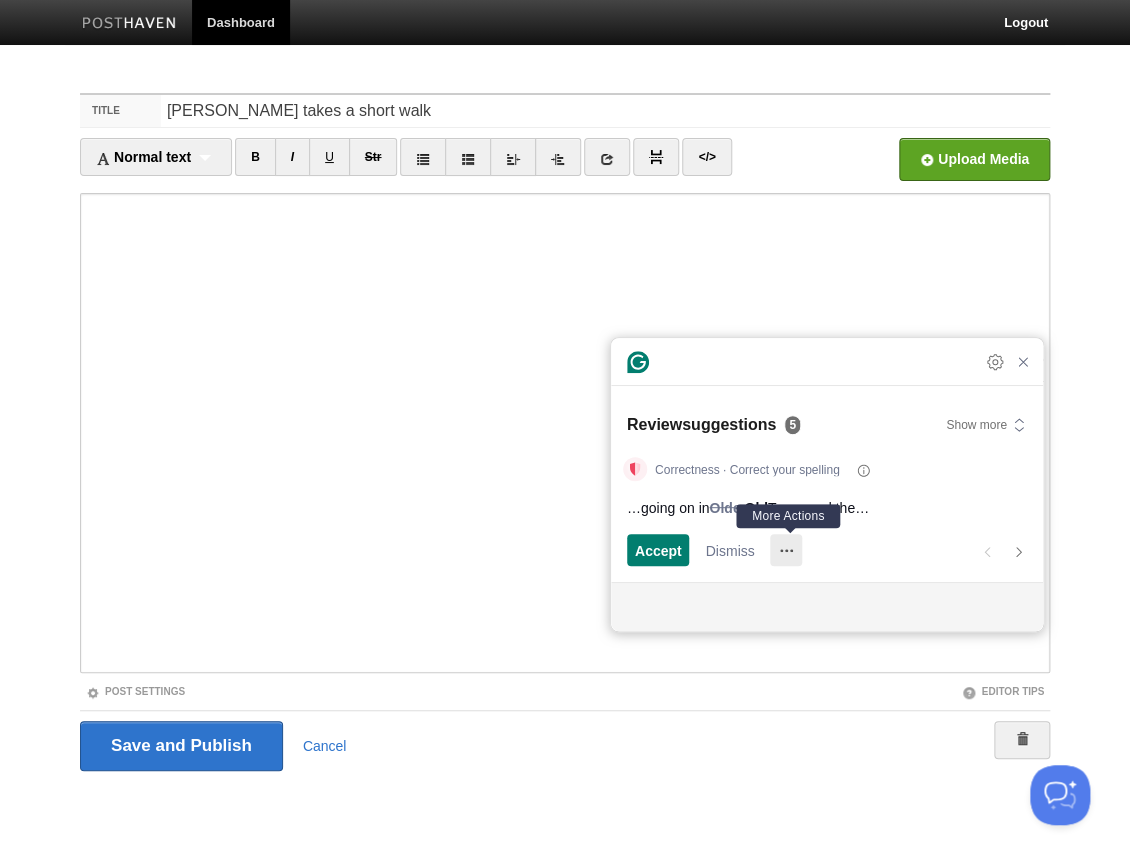 click 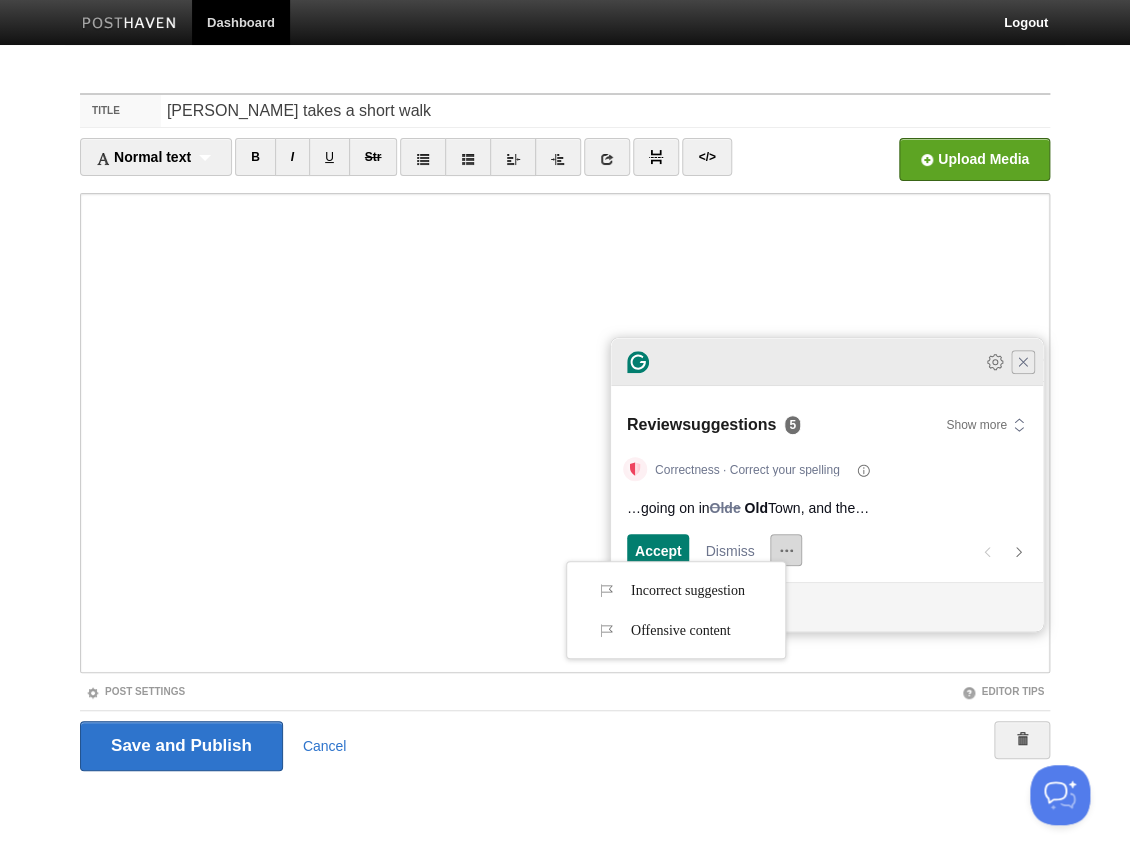 click 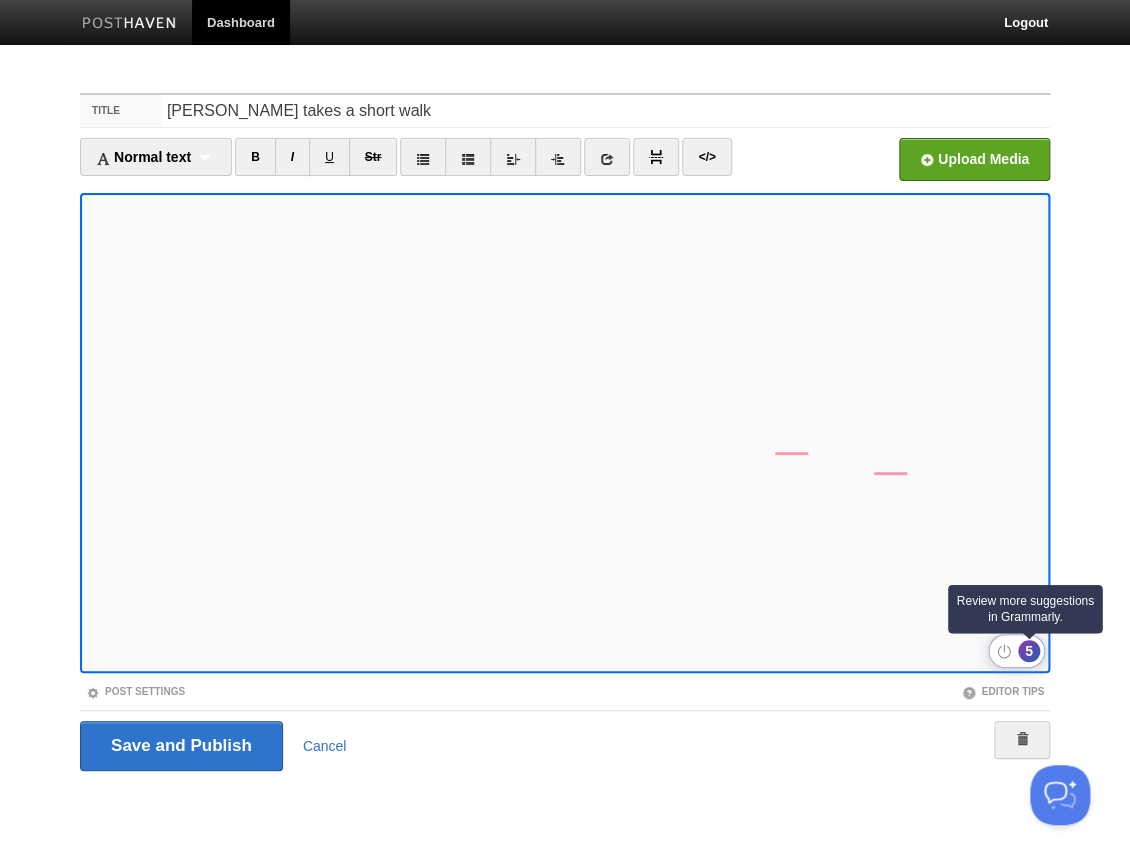 click on "5" 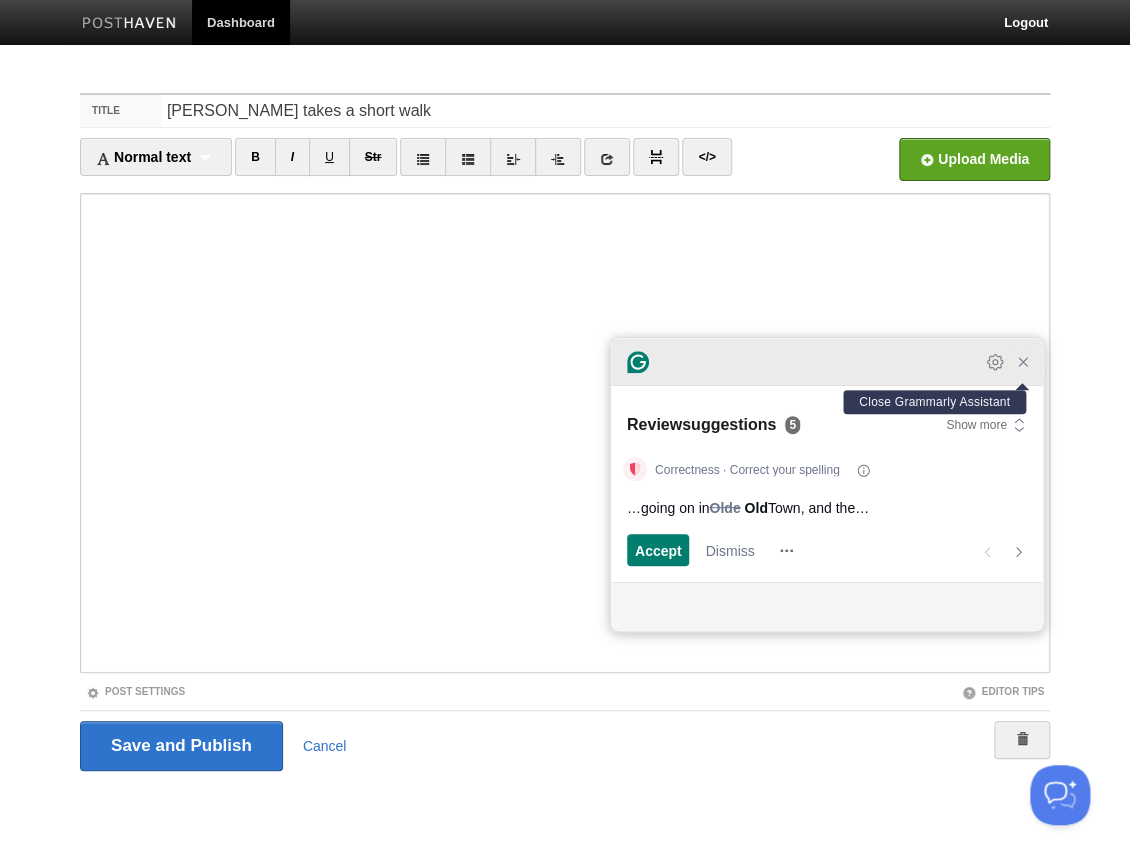 click 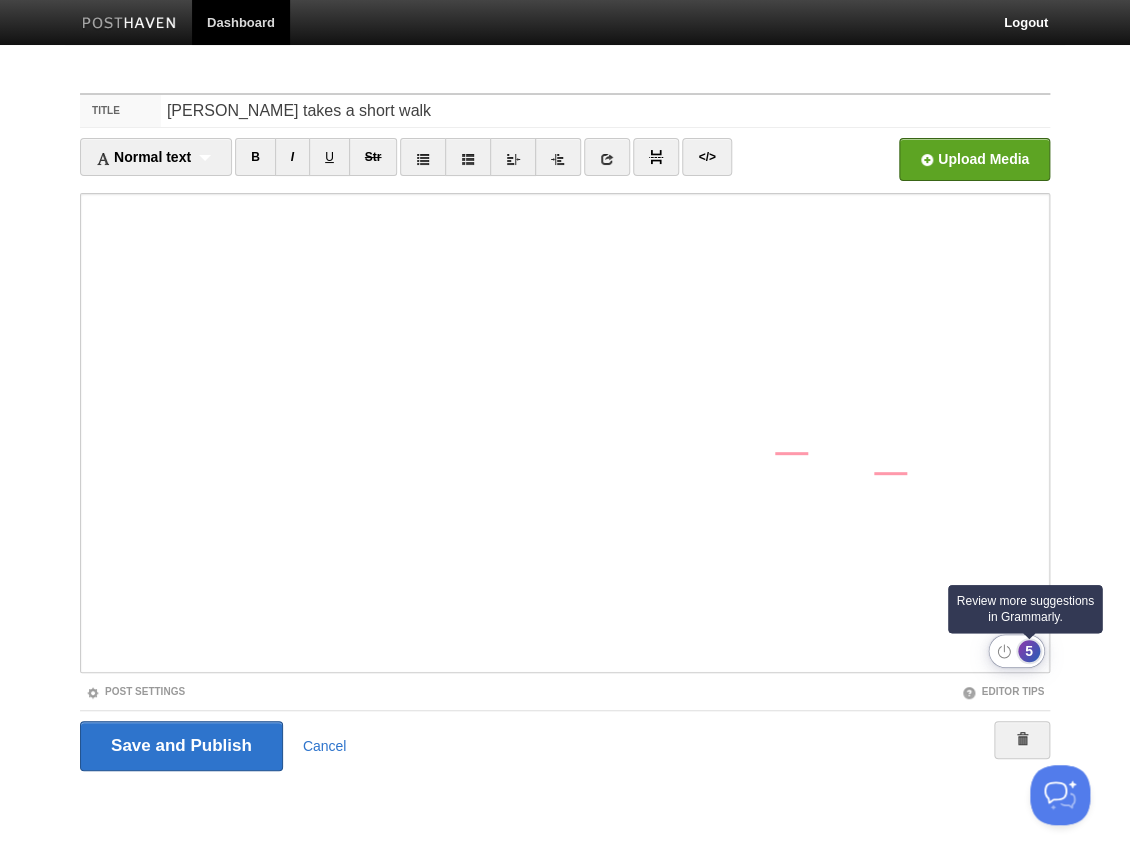 click on "5" 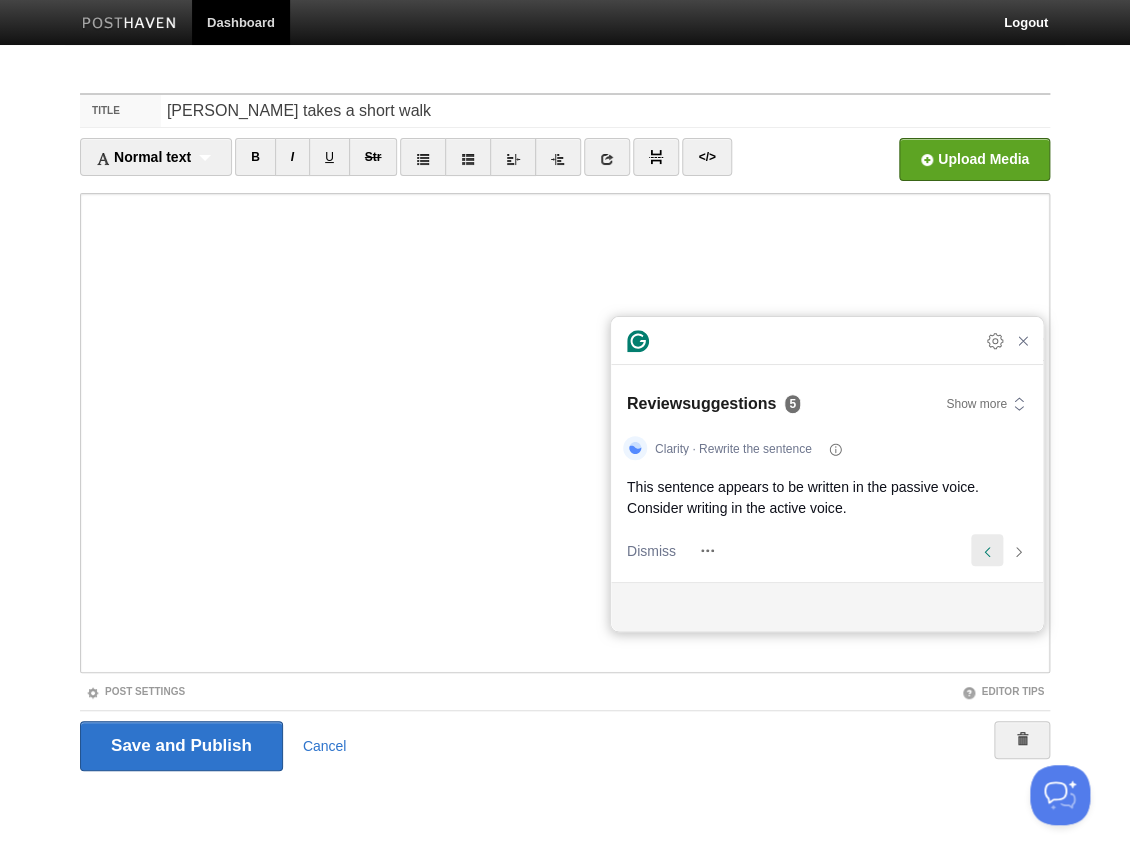 click at bounding box center [987, 552] 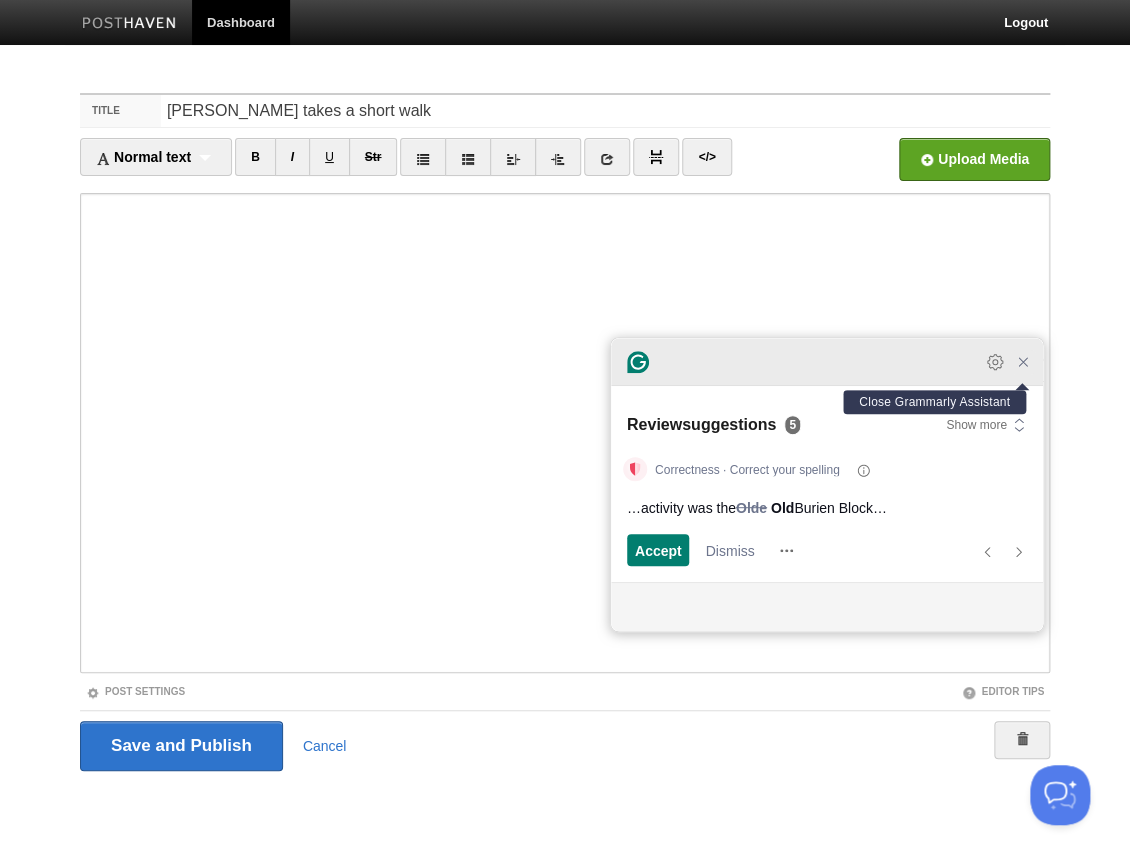 click 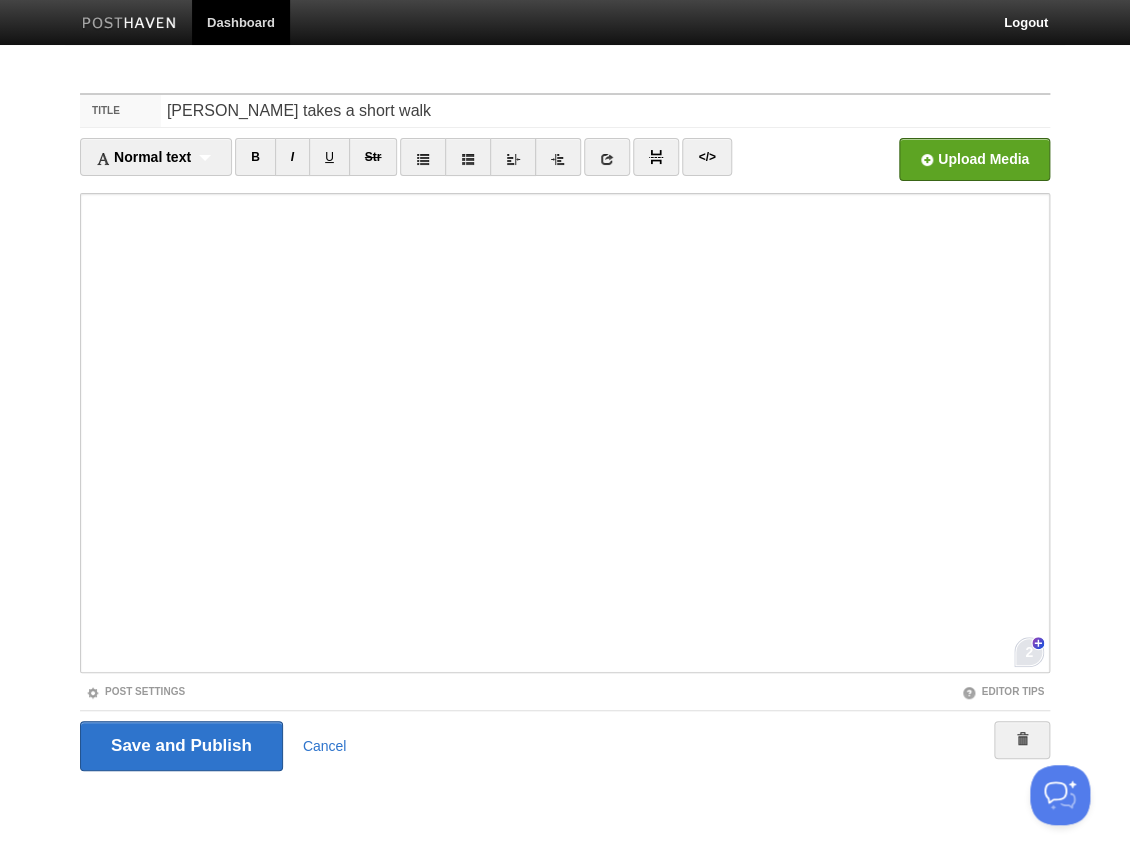 scroll, scrollTop: 838, scrollLeft: 0, axis: vertical 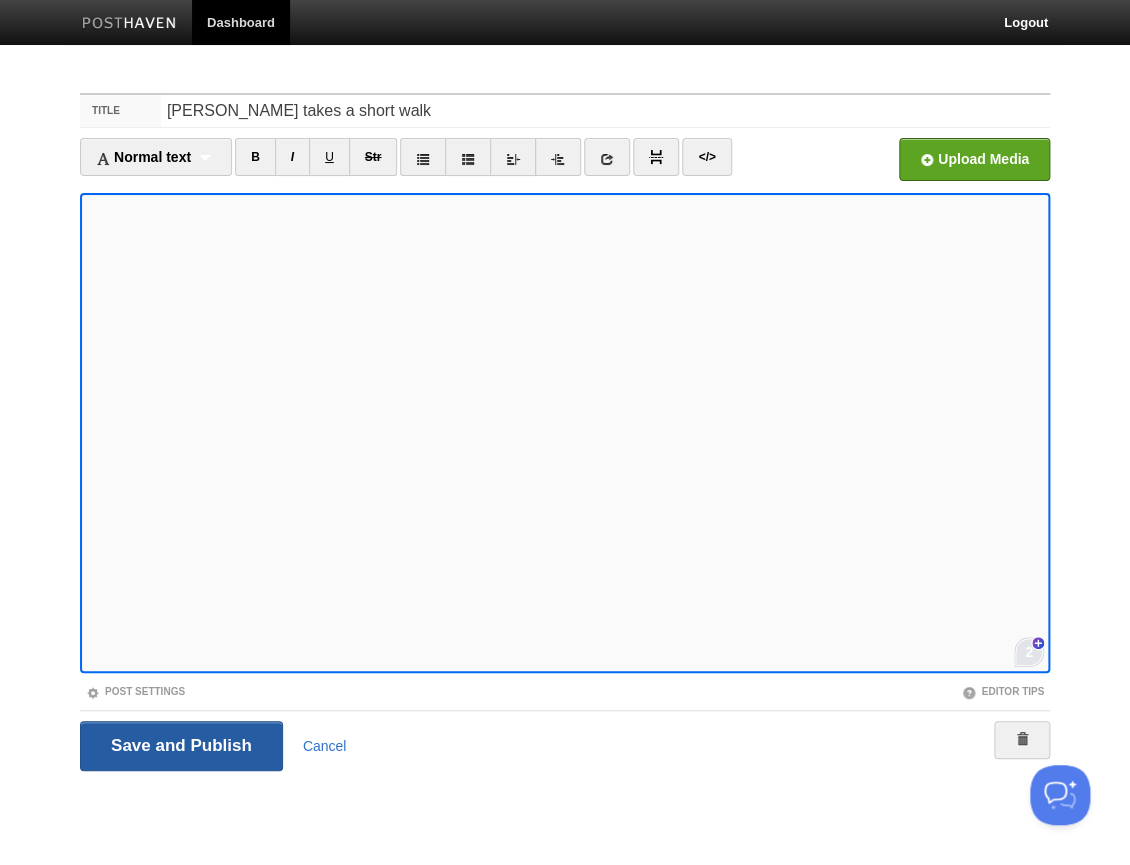click on "Save and Publish" at bounding box center (181, 746) 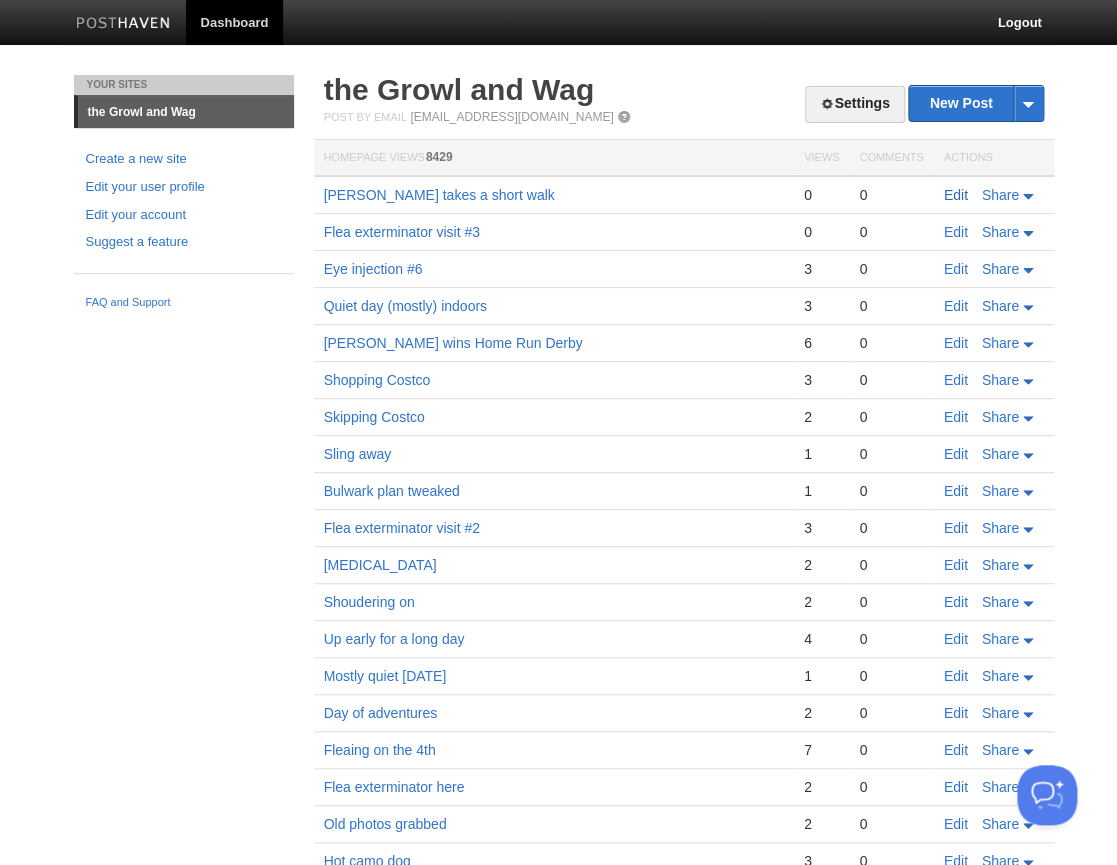 click on "Edit" at bounding box center (956, 195) 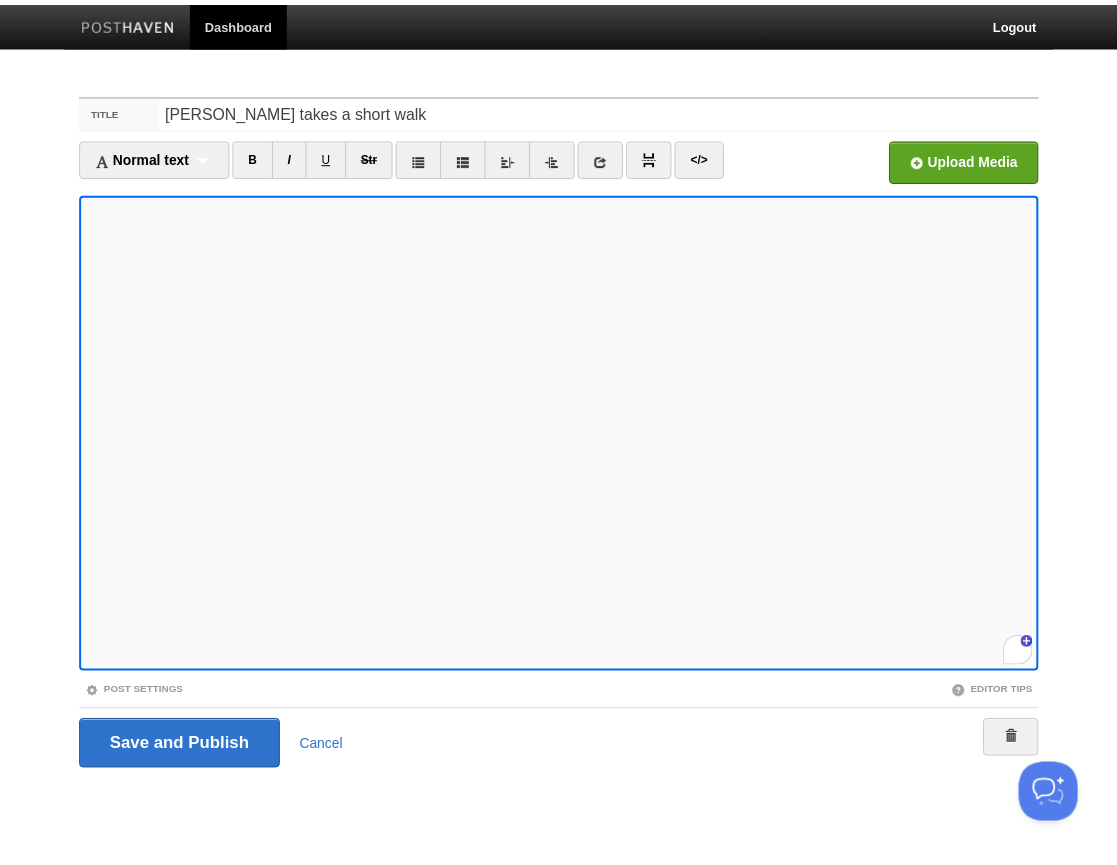 scroll, scrollTop: 419, scrollLeft: 0, axis: vertical 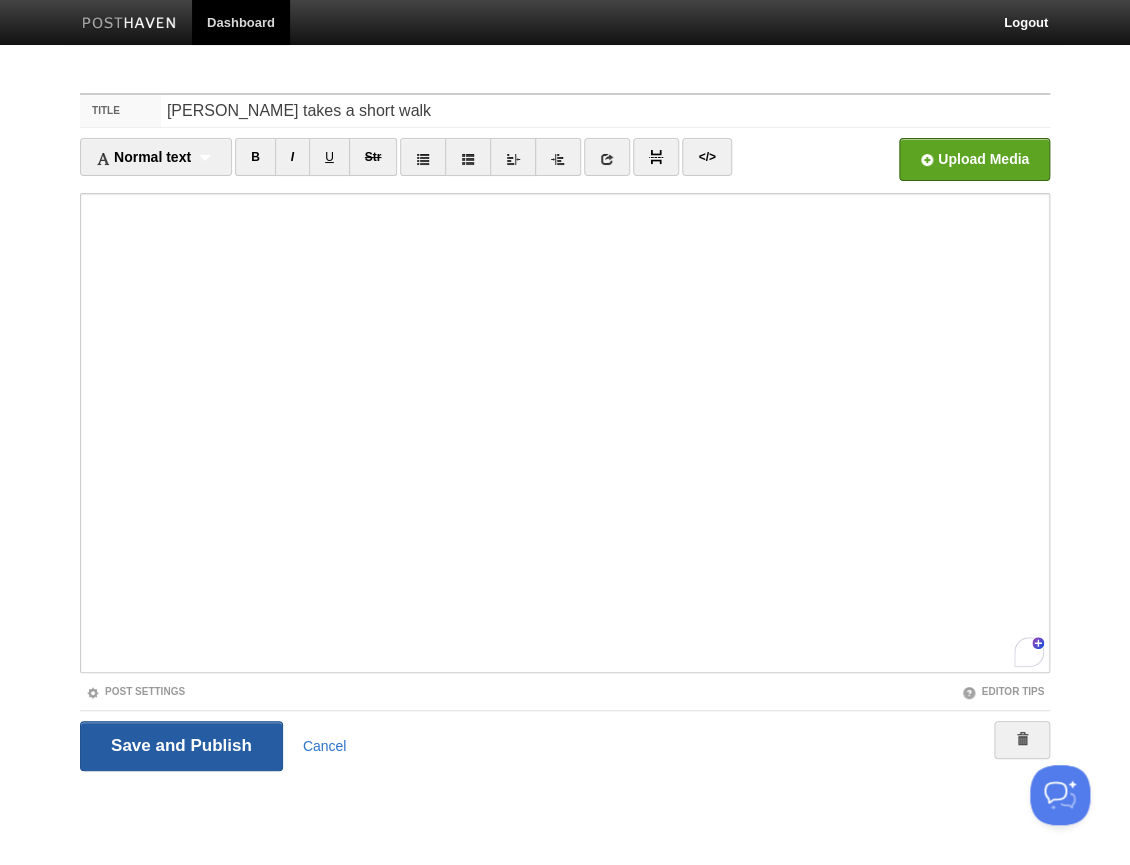 click on "Save and Publish" at bounding box center [181, 746] 